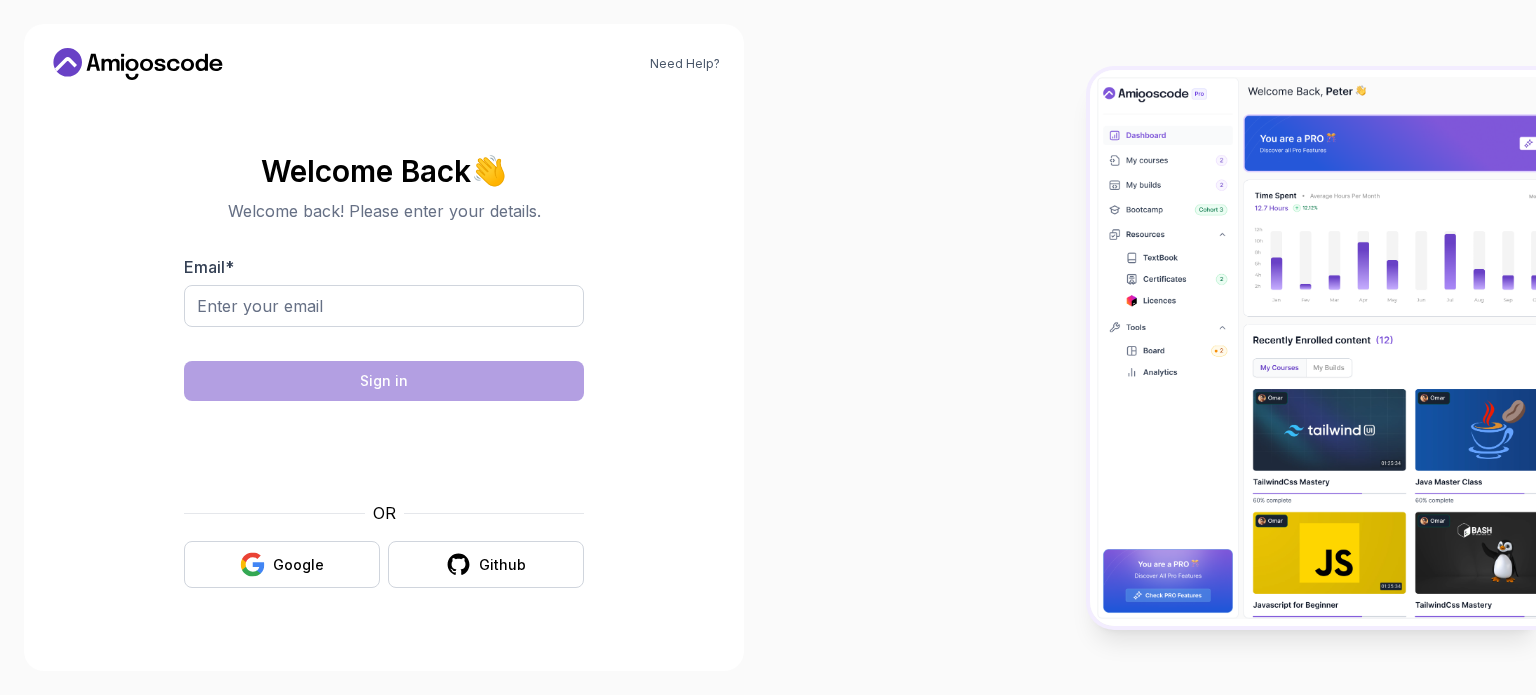 scroll, scrollTop: 0, scrollLeft: 0, axis: both 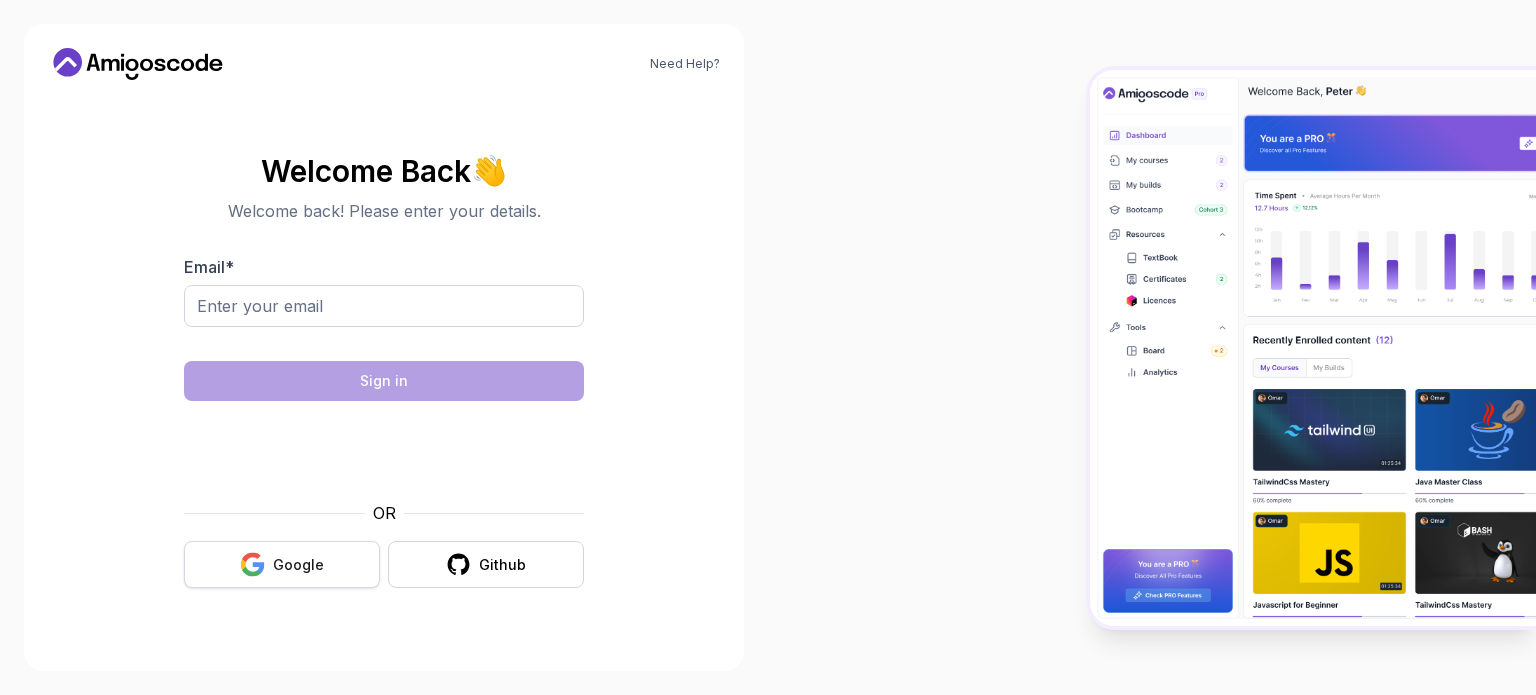 click on "Google" at bounding box center [298, 565] 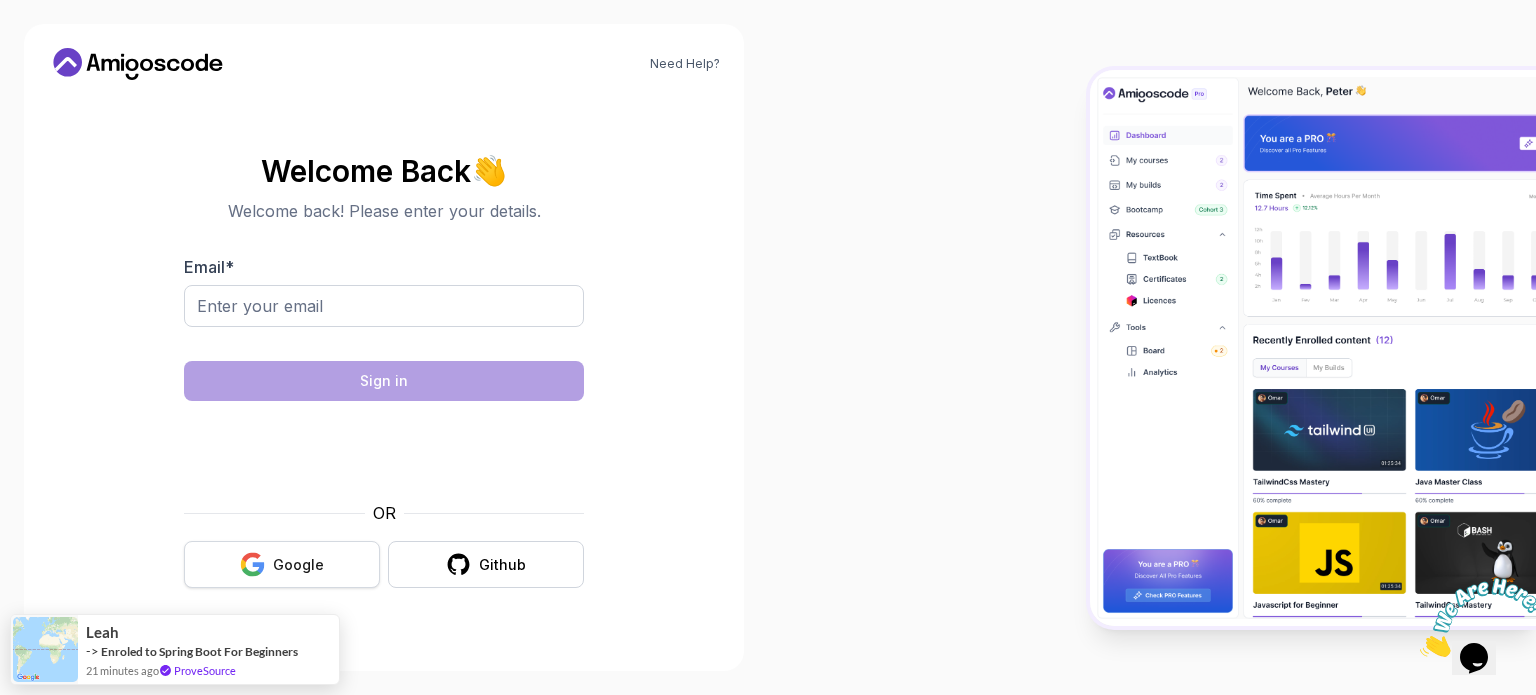 scroll, scrollTop: 0, scrollLeft: 0, axis: both 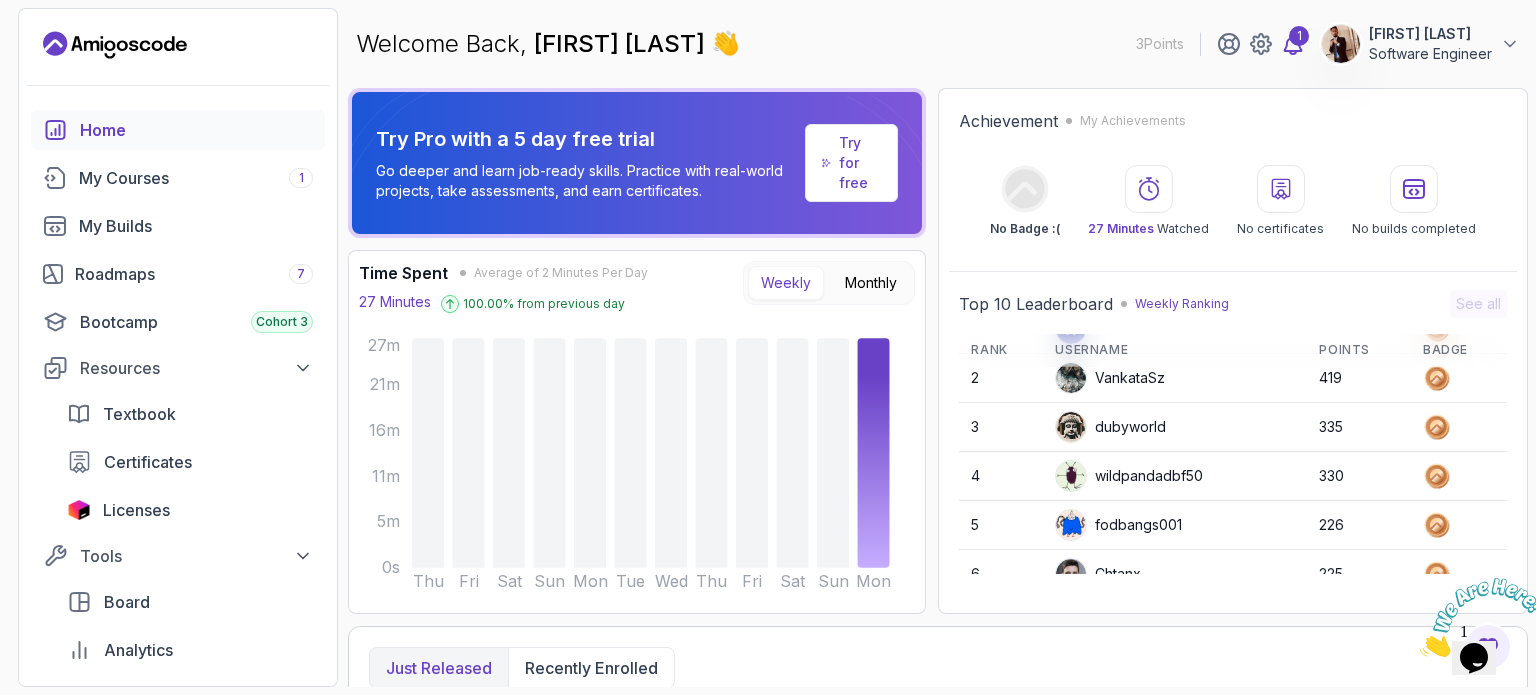 click 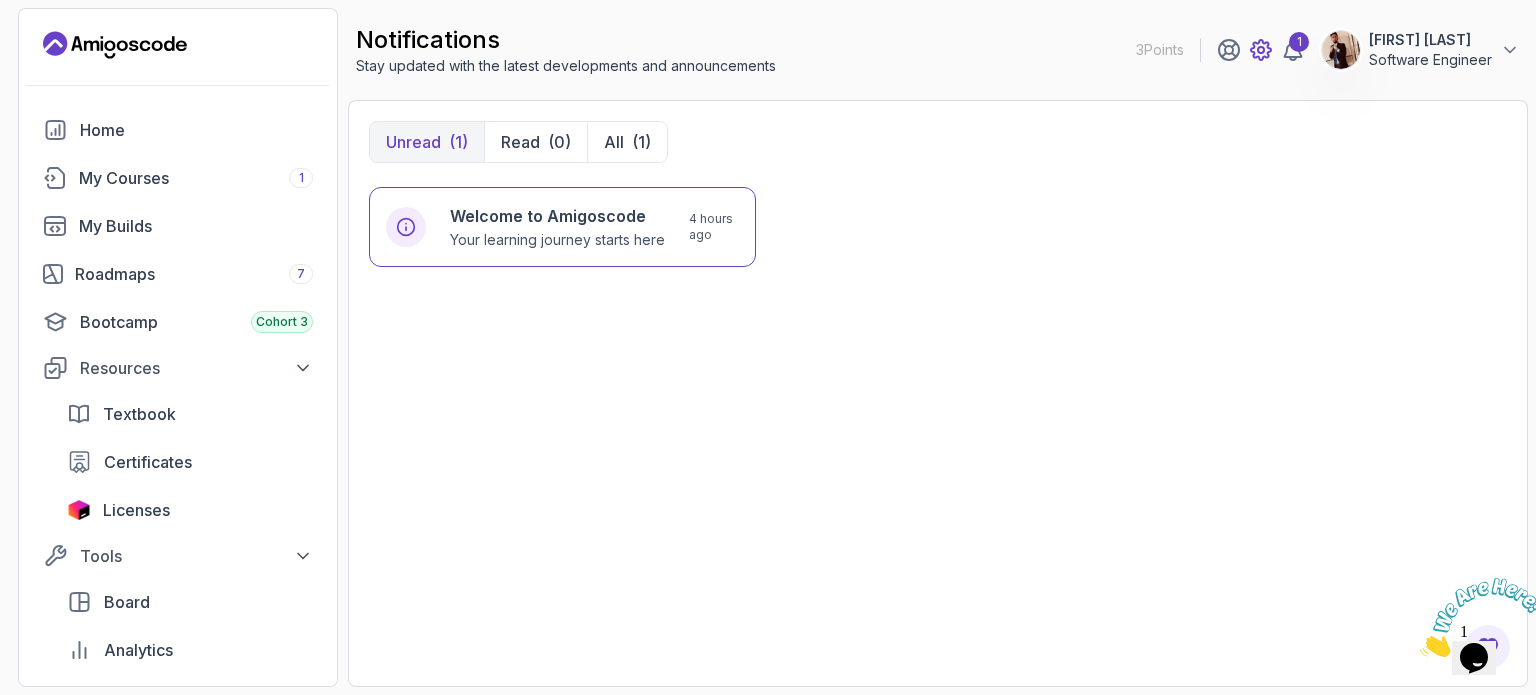 click 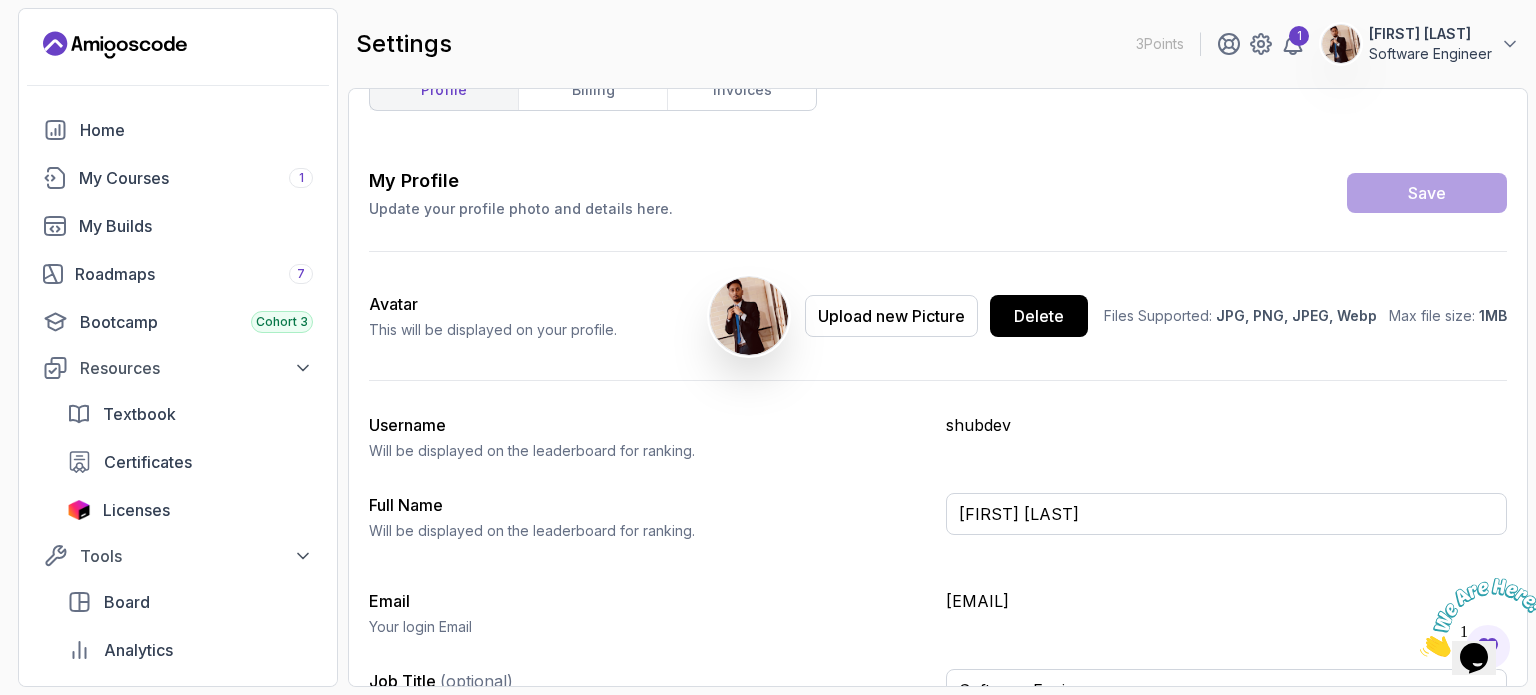 scroll, scrollTop: 84, scrollLeft: 0, axis: vertical 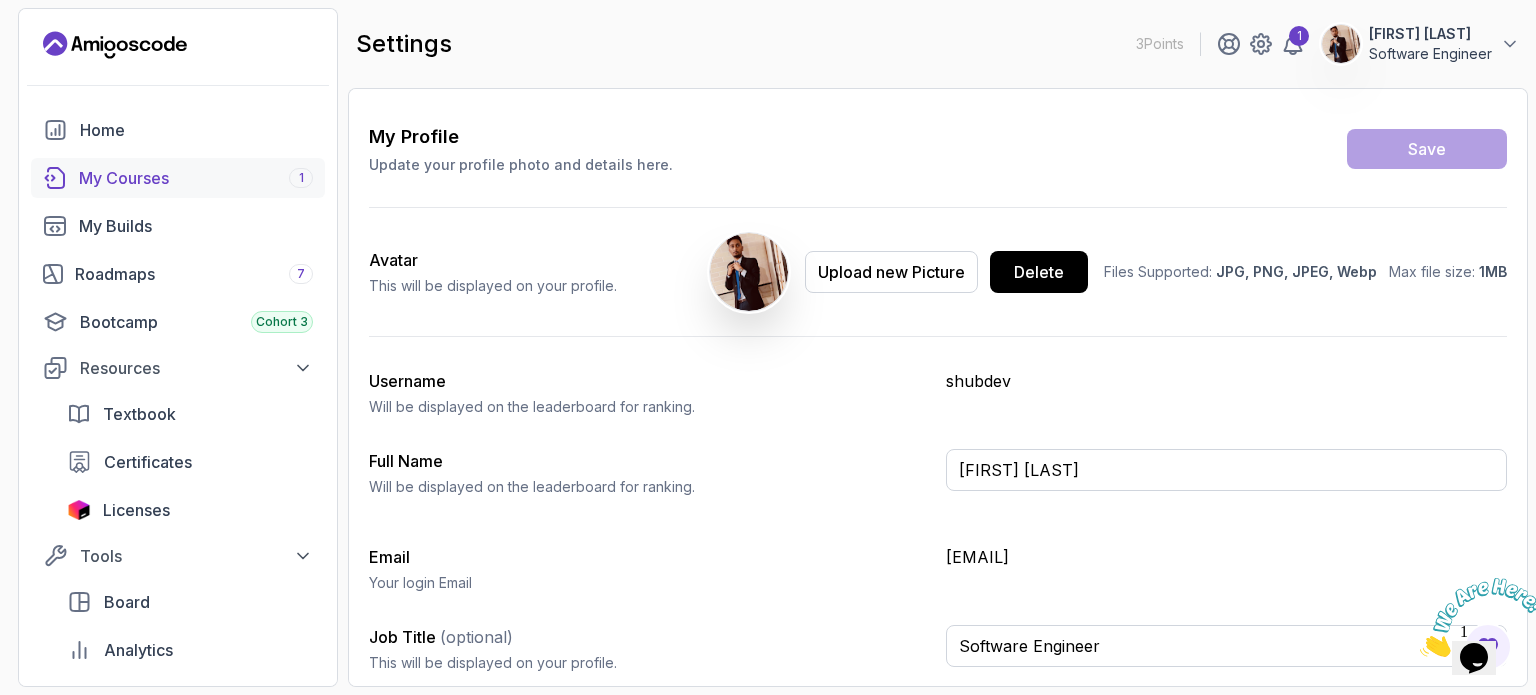 click on "My Courses 1" at bounding box center [196, 178] 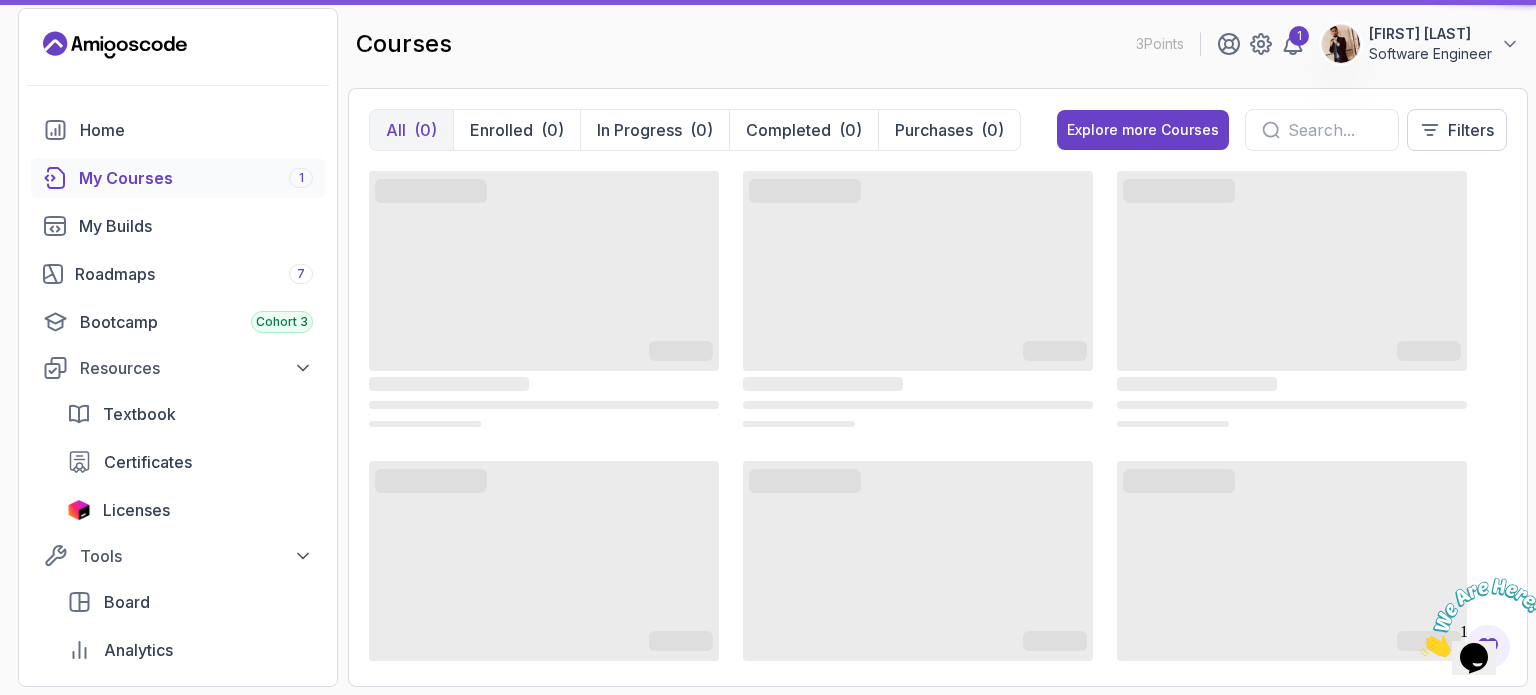 scroll, scrollTop: 0, scrollLeft: 0, axis: both 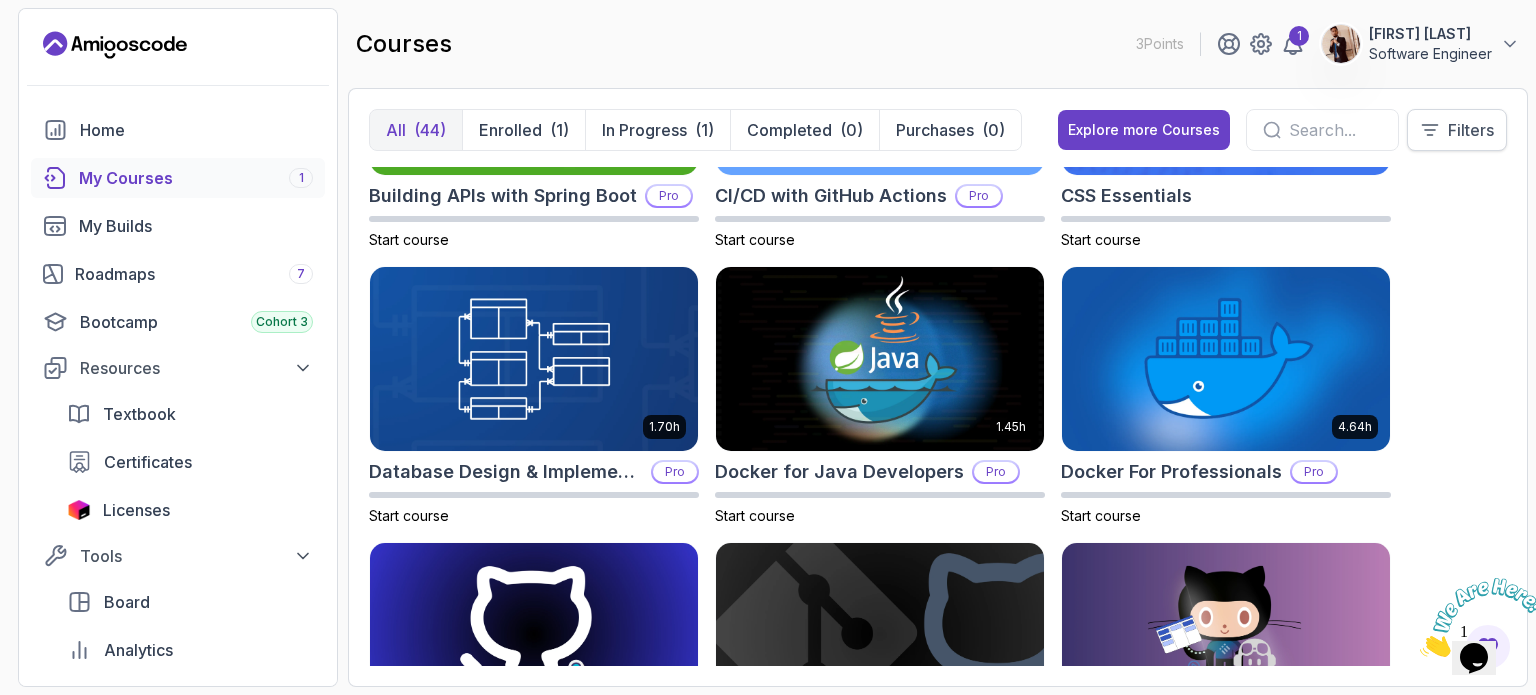 click on "Filters" at bounding box center [1471, 130] 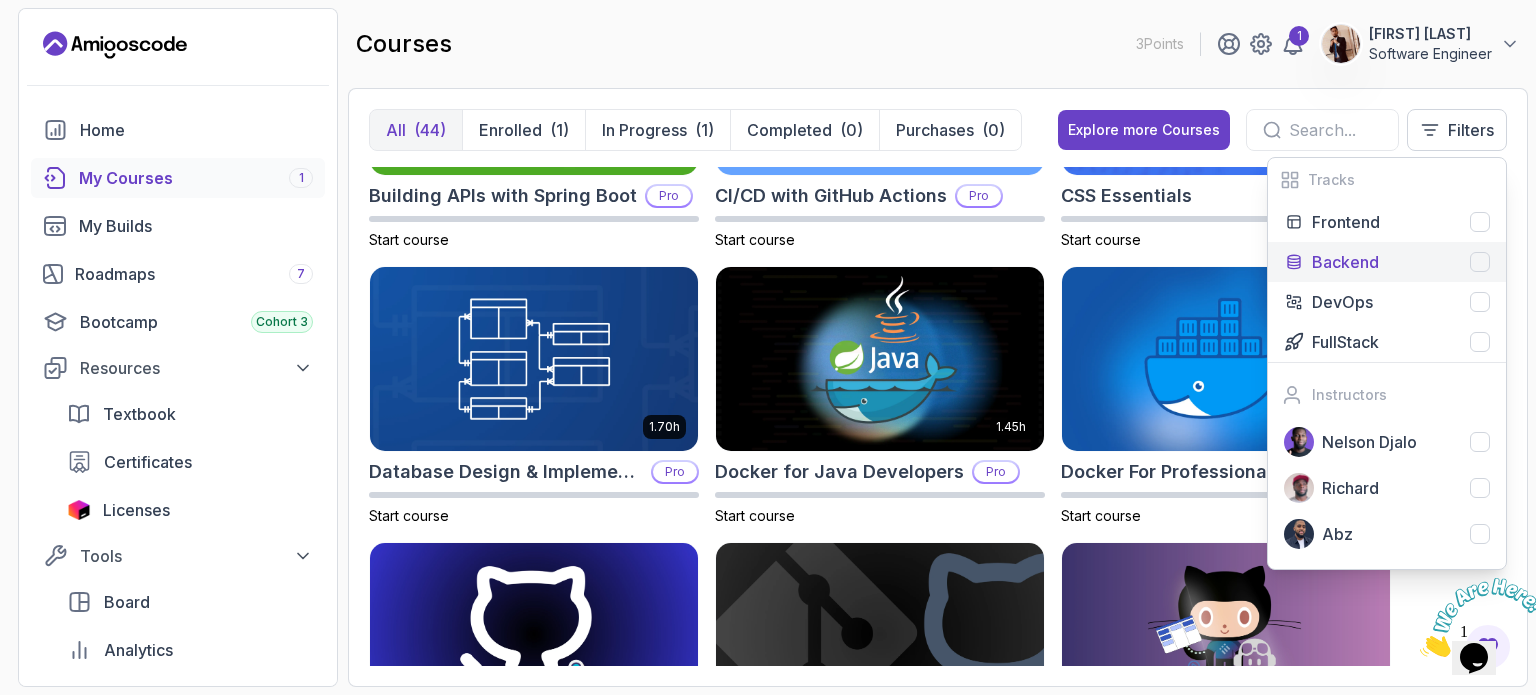 click on "Backend" at bounding box center [1401, 262] 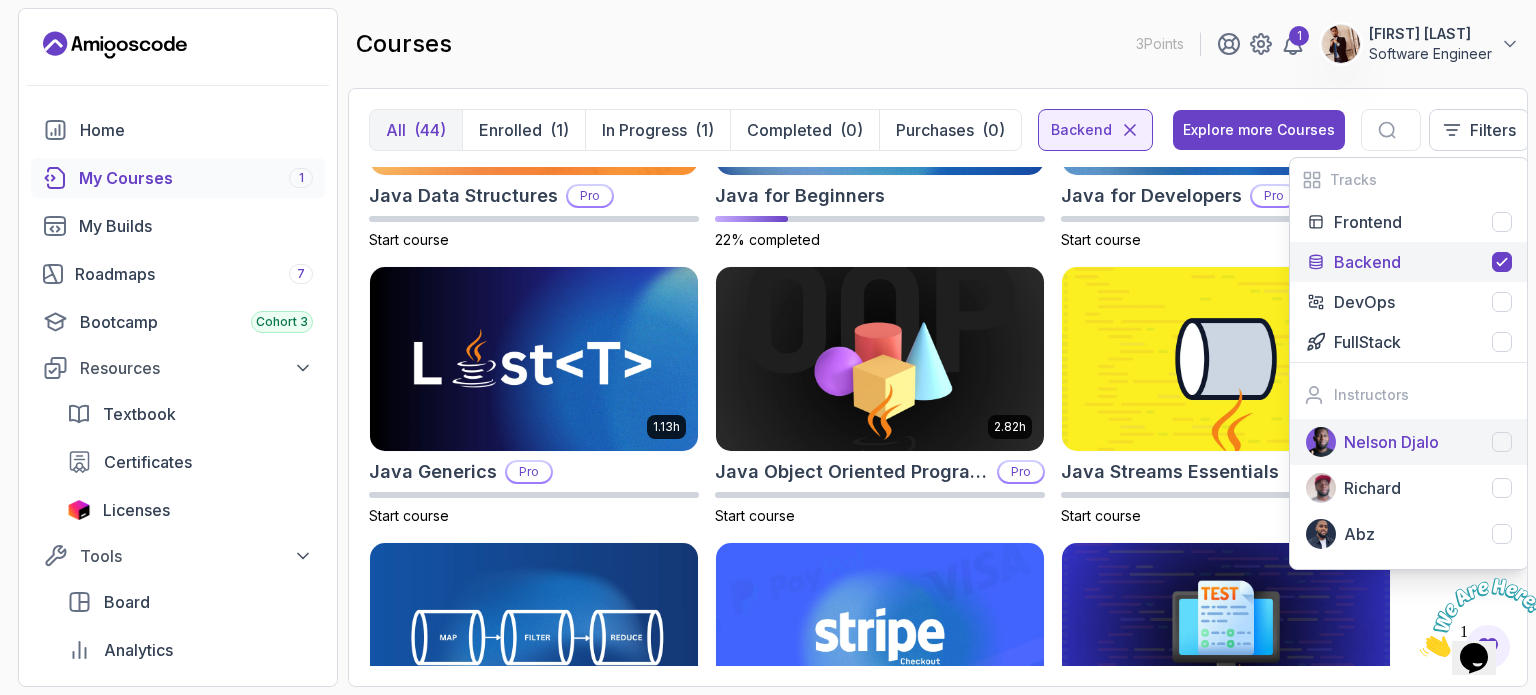 click on "Nelson Djalo" at bounding box center (1428, 442) 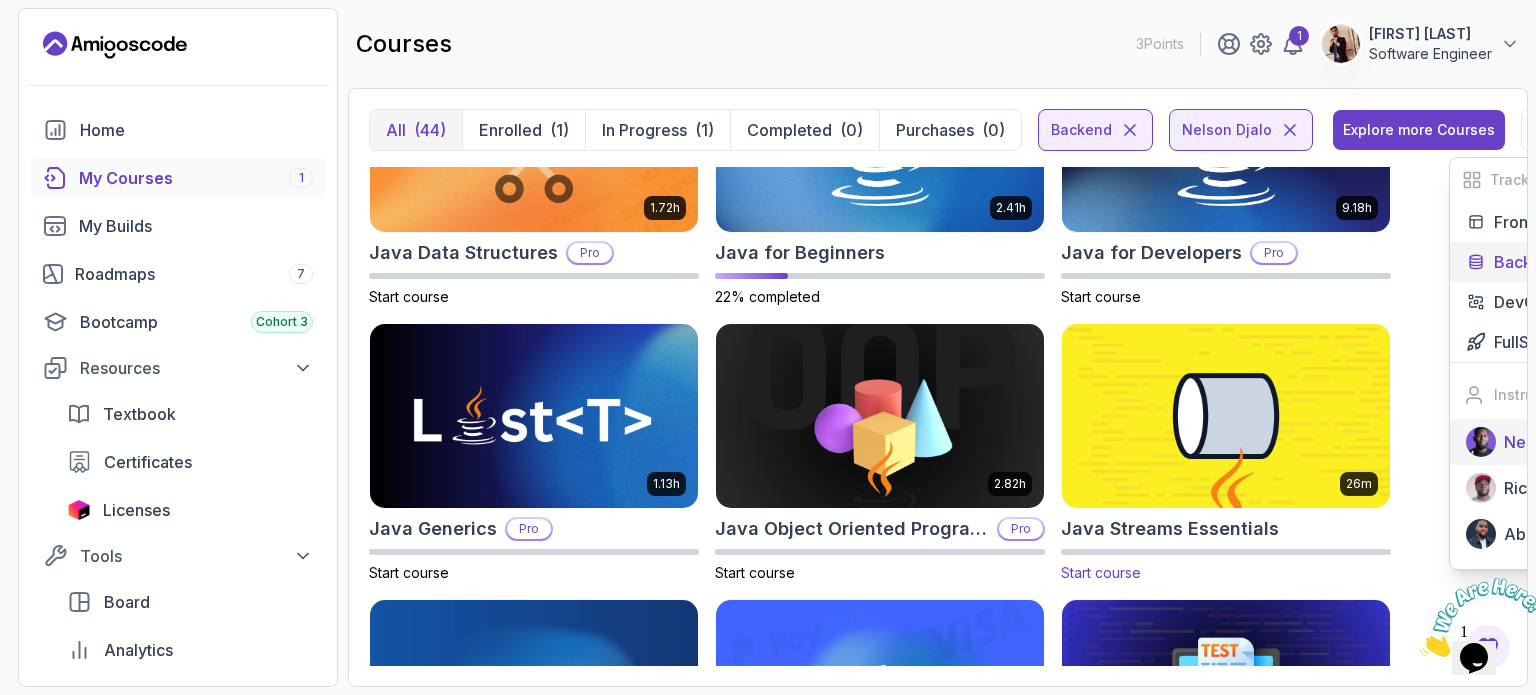 scroll, scrollTop: 574, scrollLeft: 0, axis: vertical 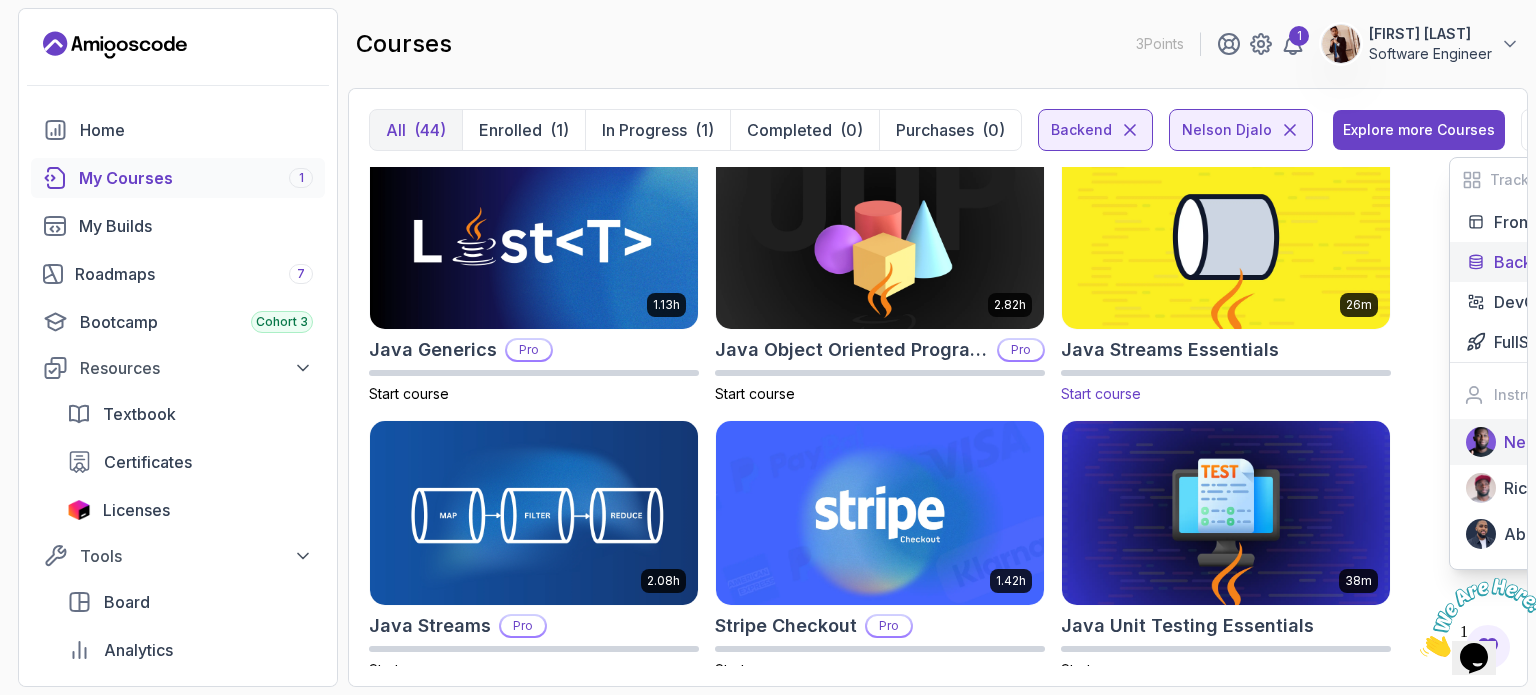 drag, startPoint x: 1100, startPoint y: 396, endPoint x: 1078, endPoint y: 292, distance: 106.30146 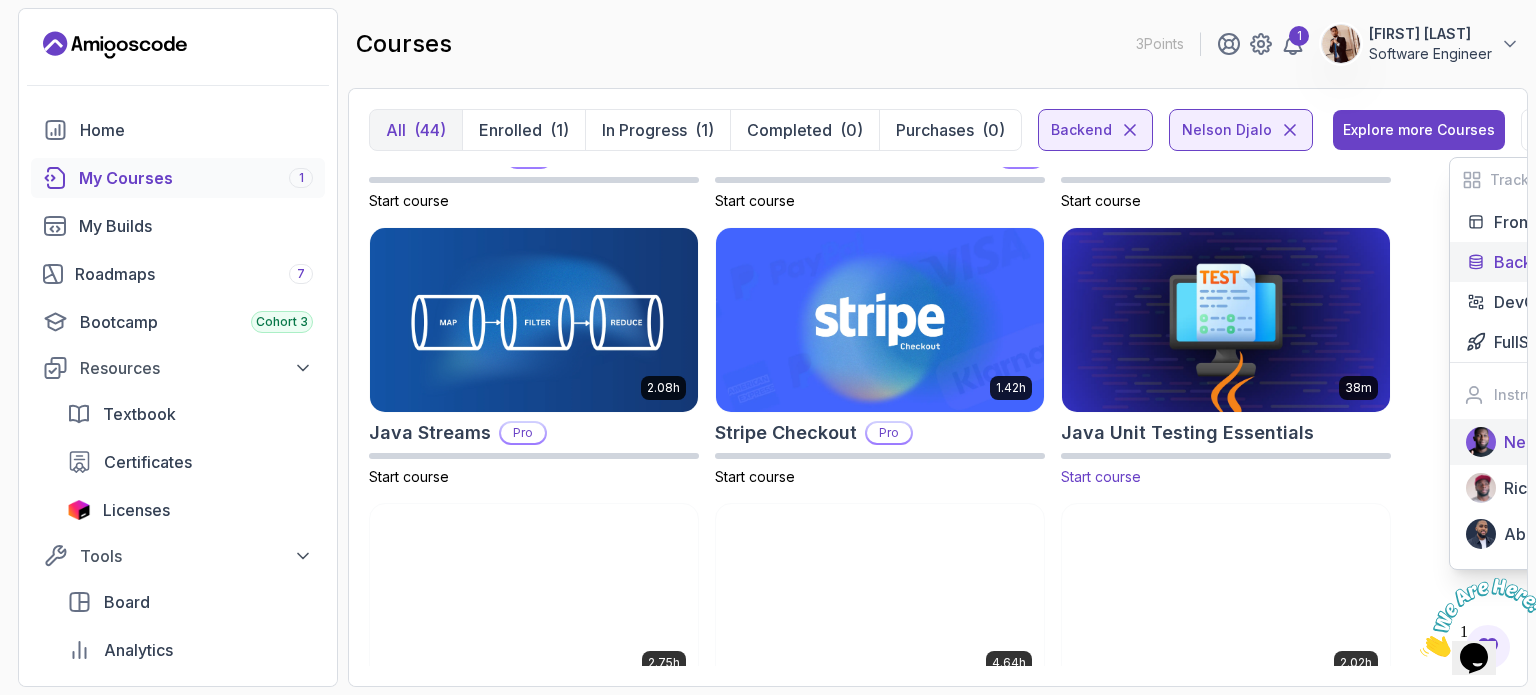 scroll, scrollTop: 819, scrollLeft: 0, axis: vertical 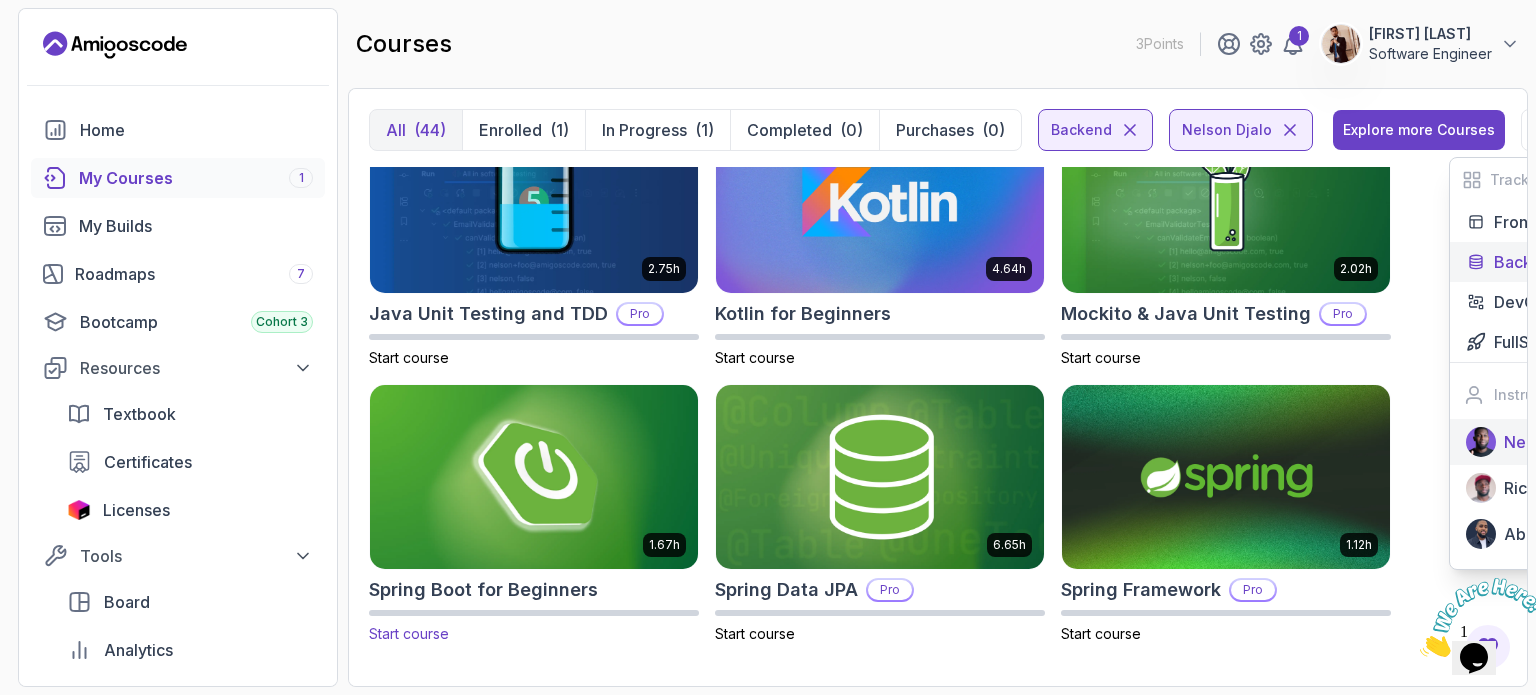 click at bounding box center [534, 477] 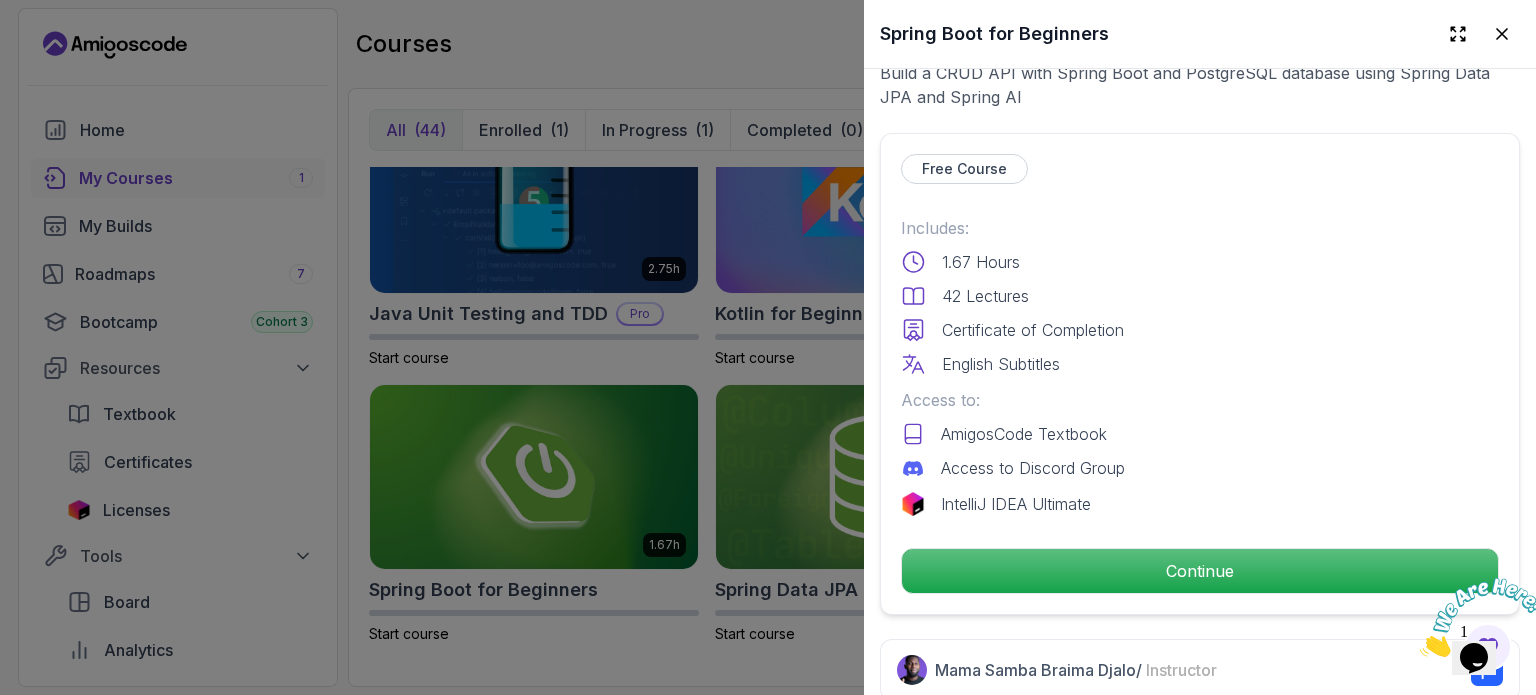 scroll, scrollTop: 412, scrollLeft: 0, axis: vertical 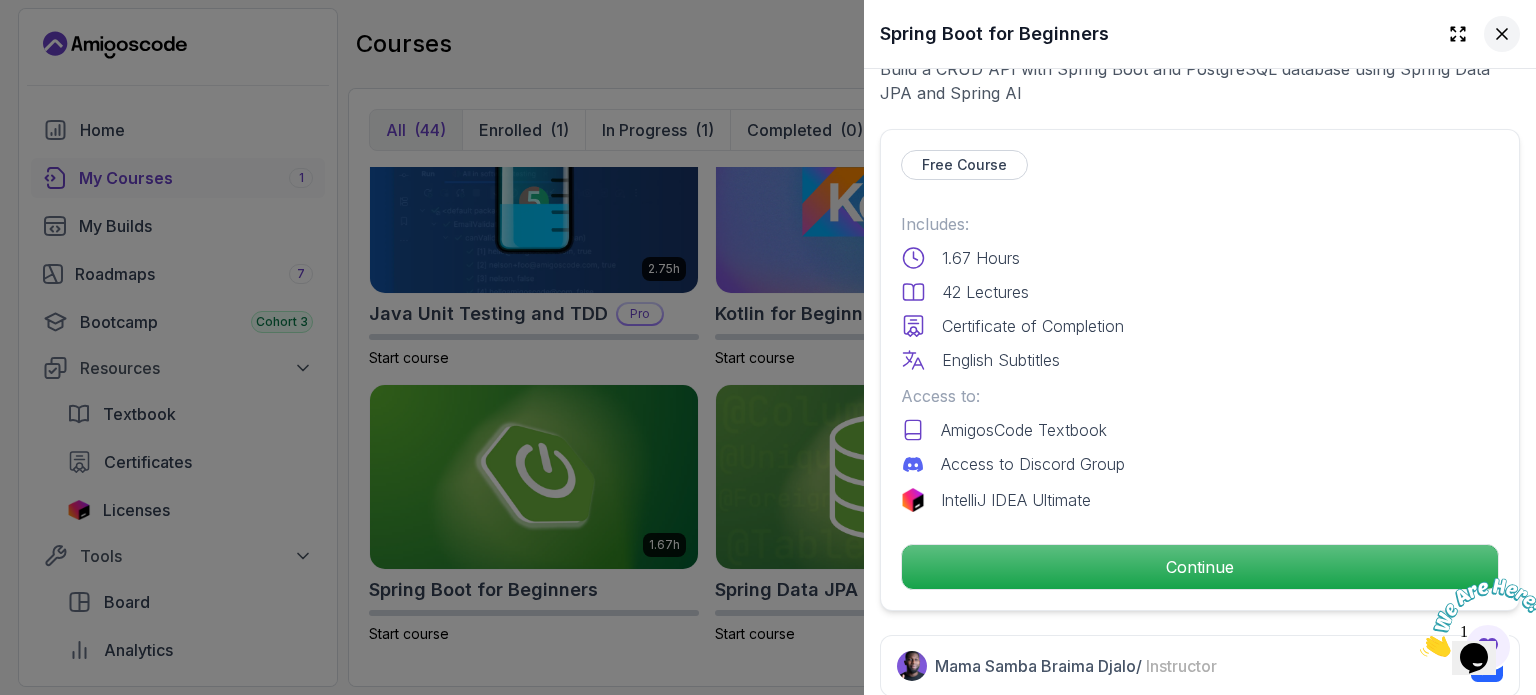 click 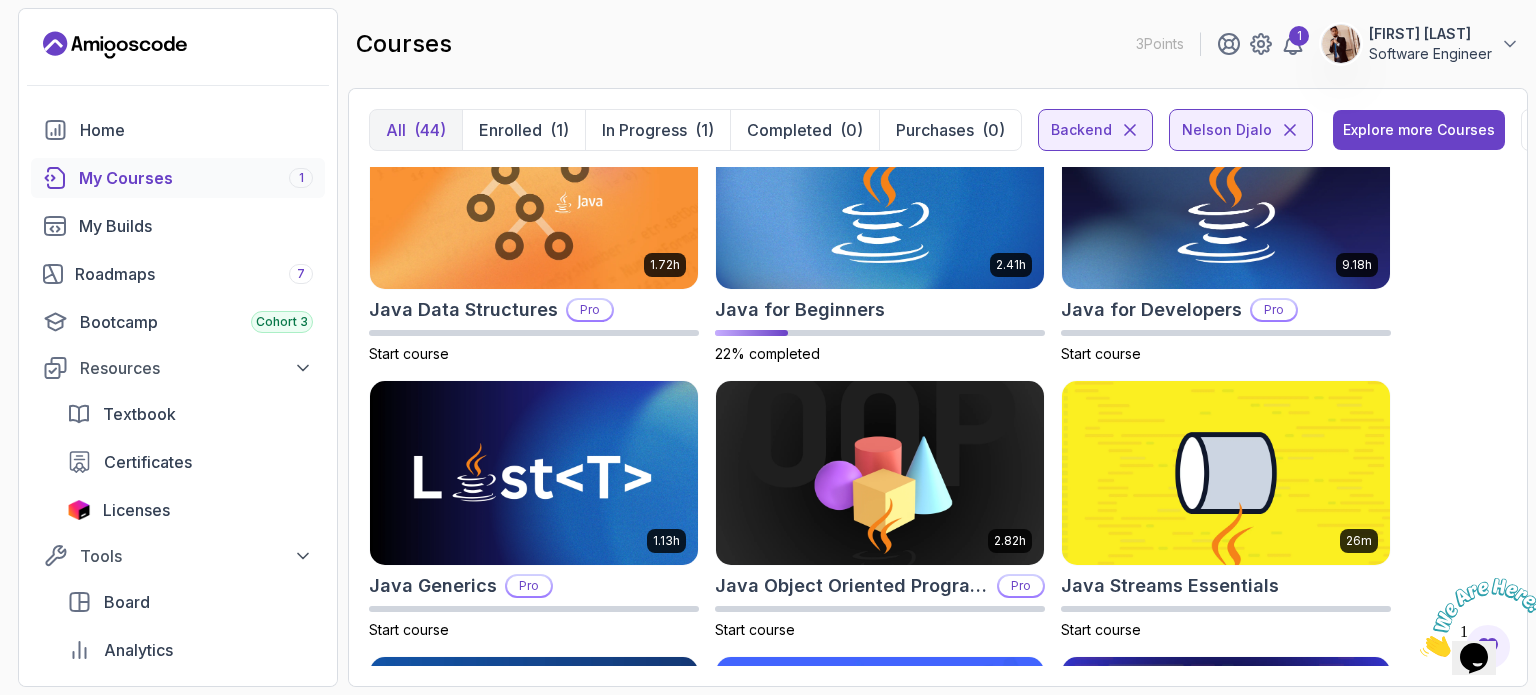 scroll, scrollTop: 337, scrollLeft: 0, axis: vertical 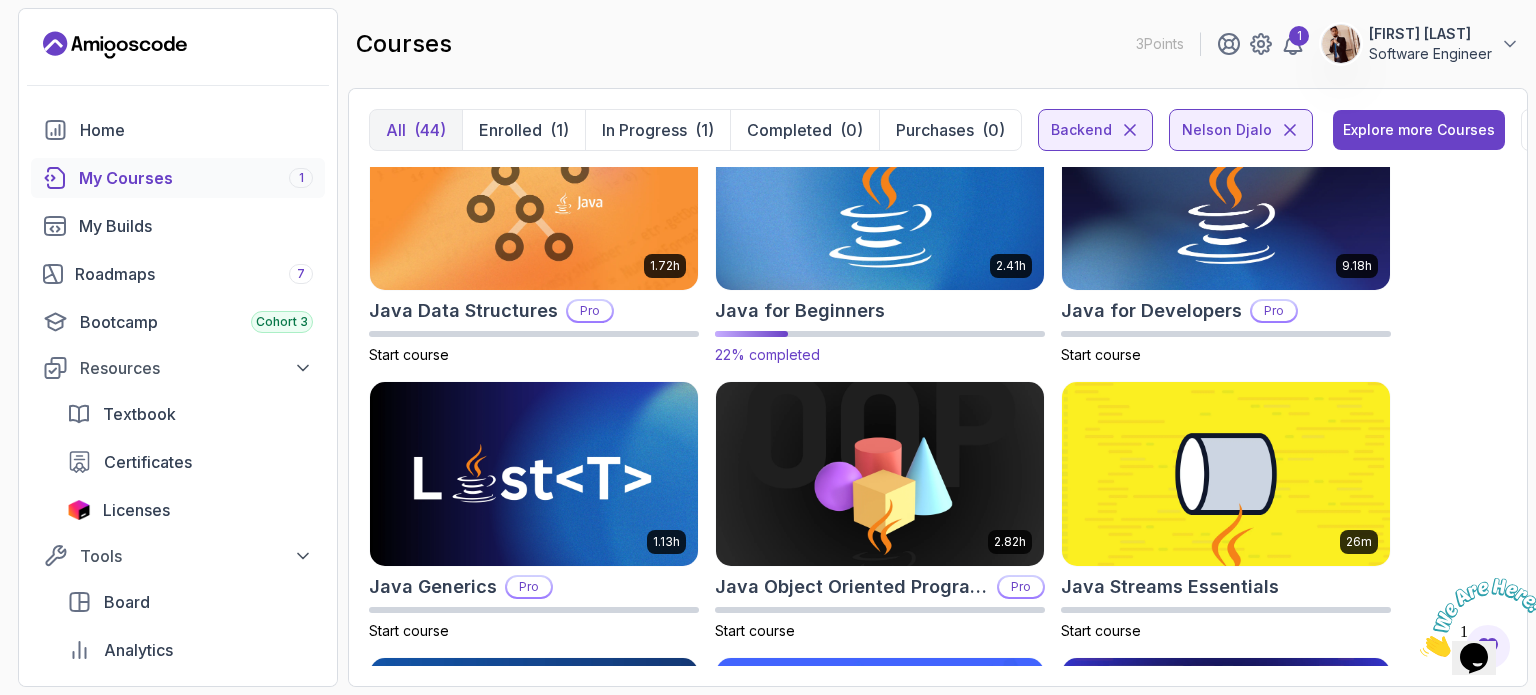 click at bounding box center [880, 198] 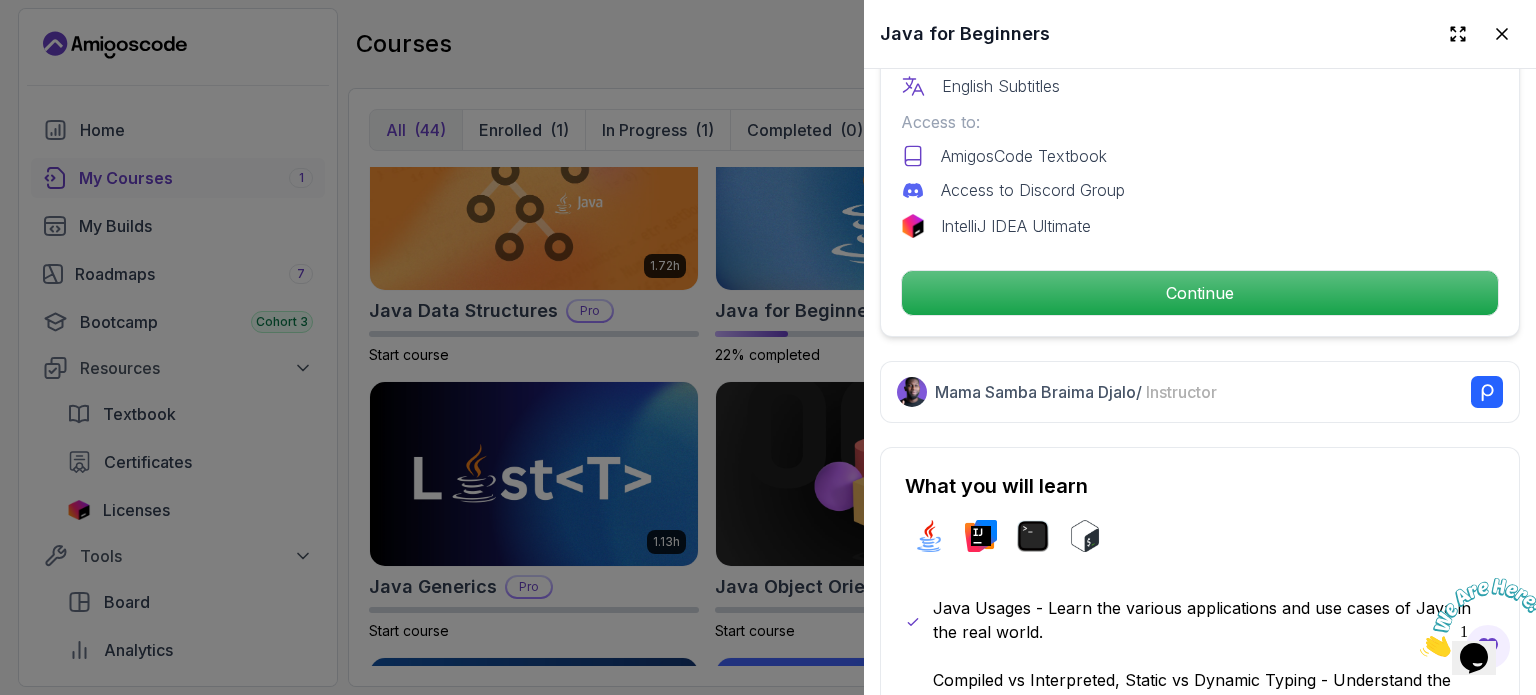 scroll, scrollTop: 684, scrollLeft: 0, axis: vertical 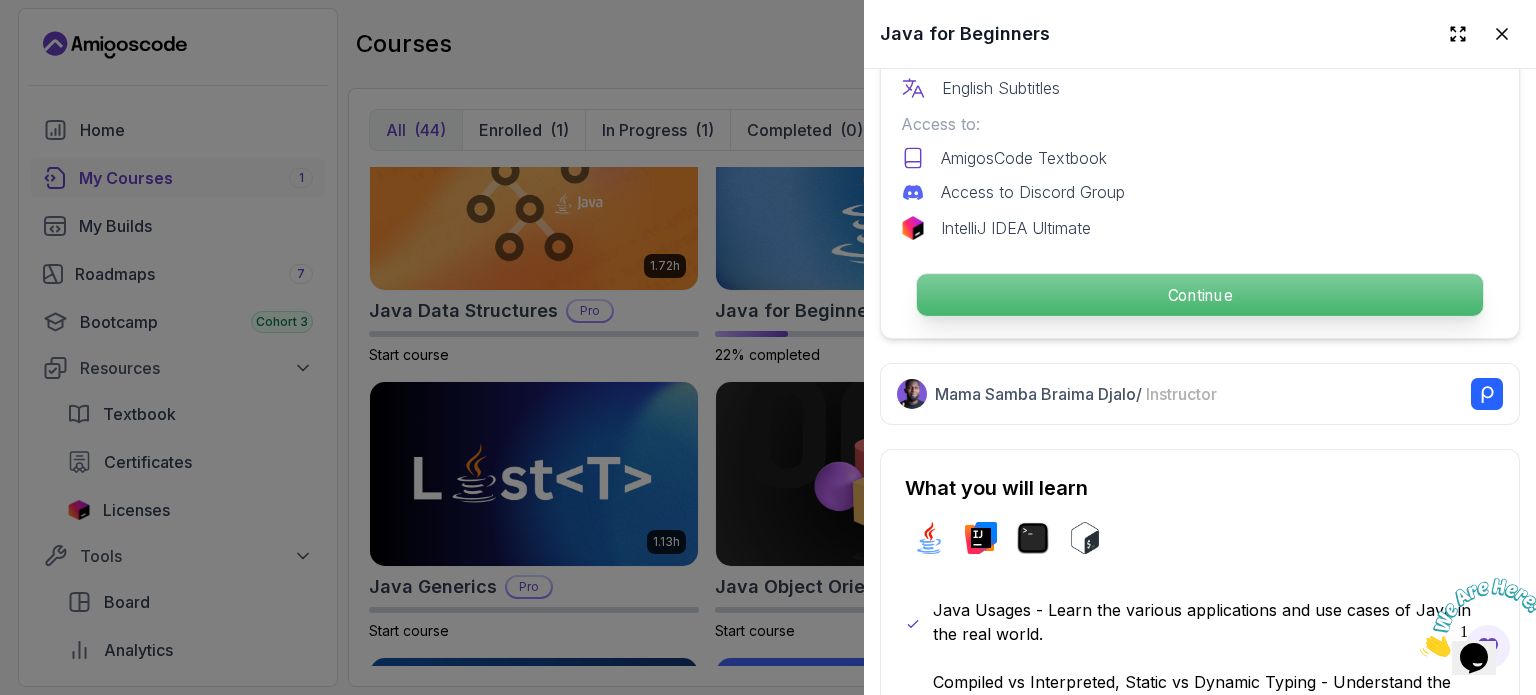 click on "Continue" at bounding box center (1200, 295) 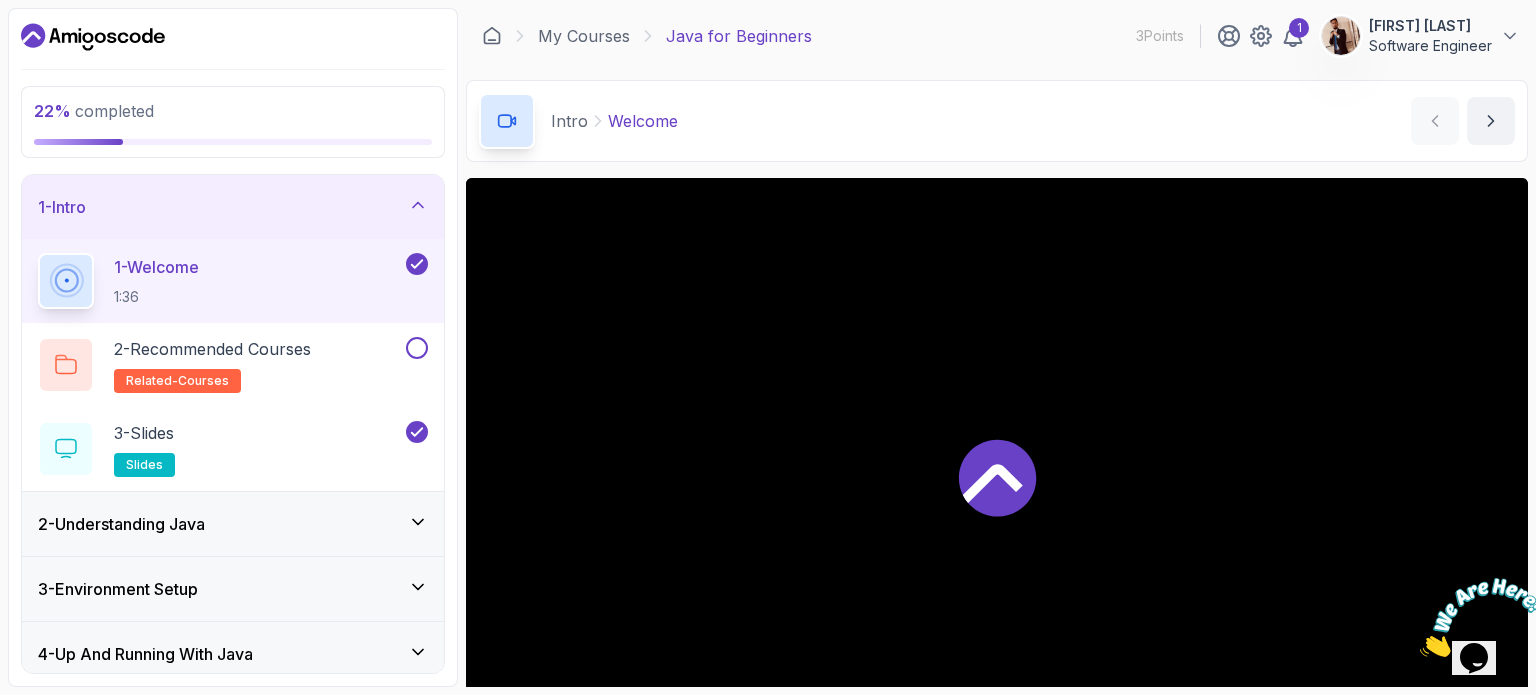 scroll, scrollTop: 204, scrollLeft: 0, axis: vertical 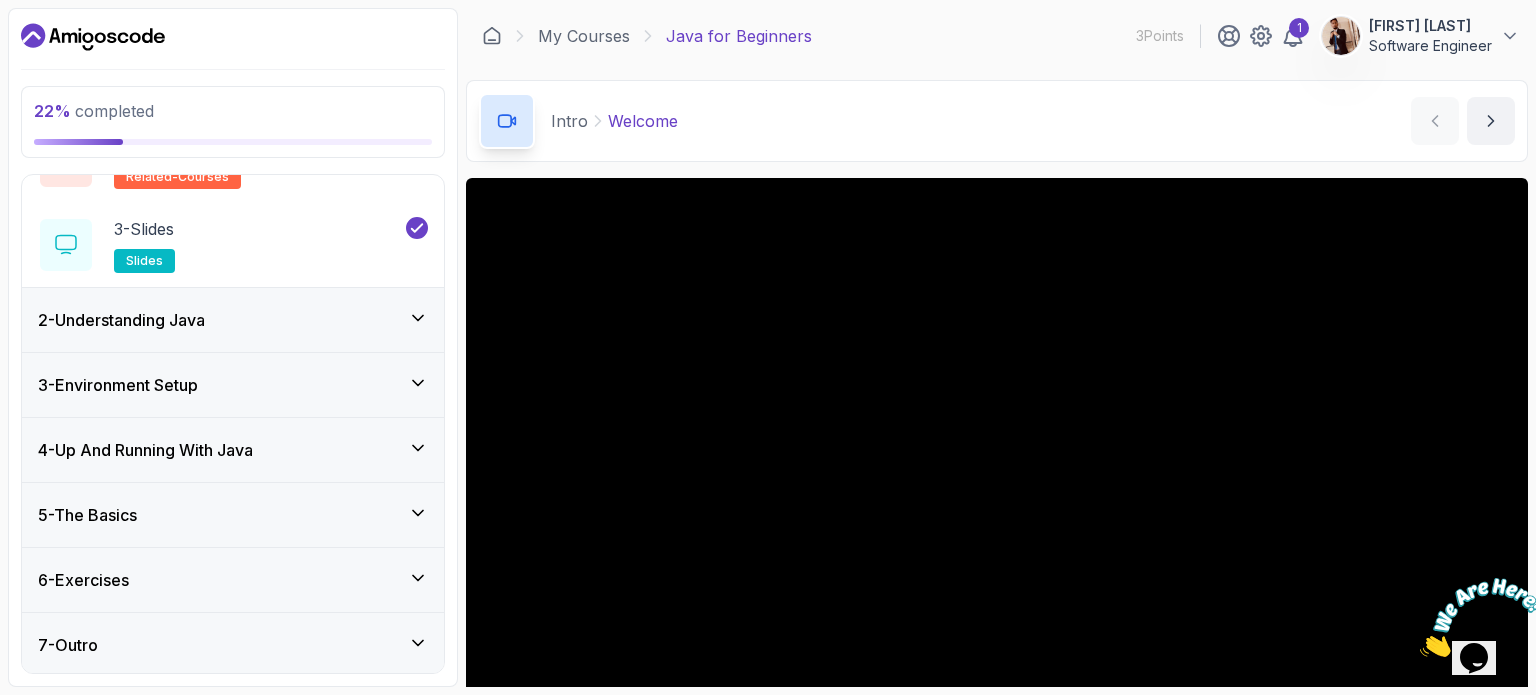 click on "5  -  The Basics" at bounding box center (233, 515) 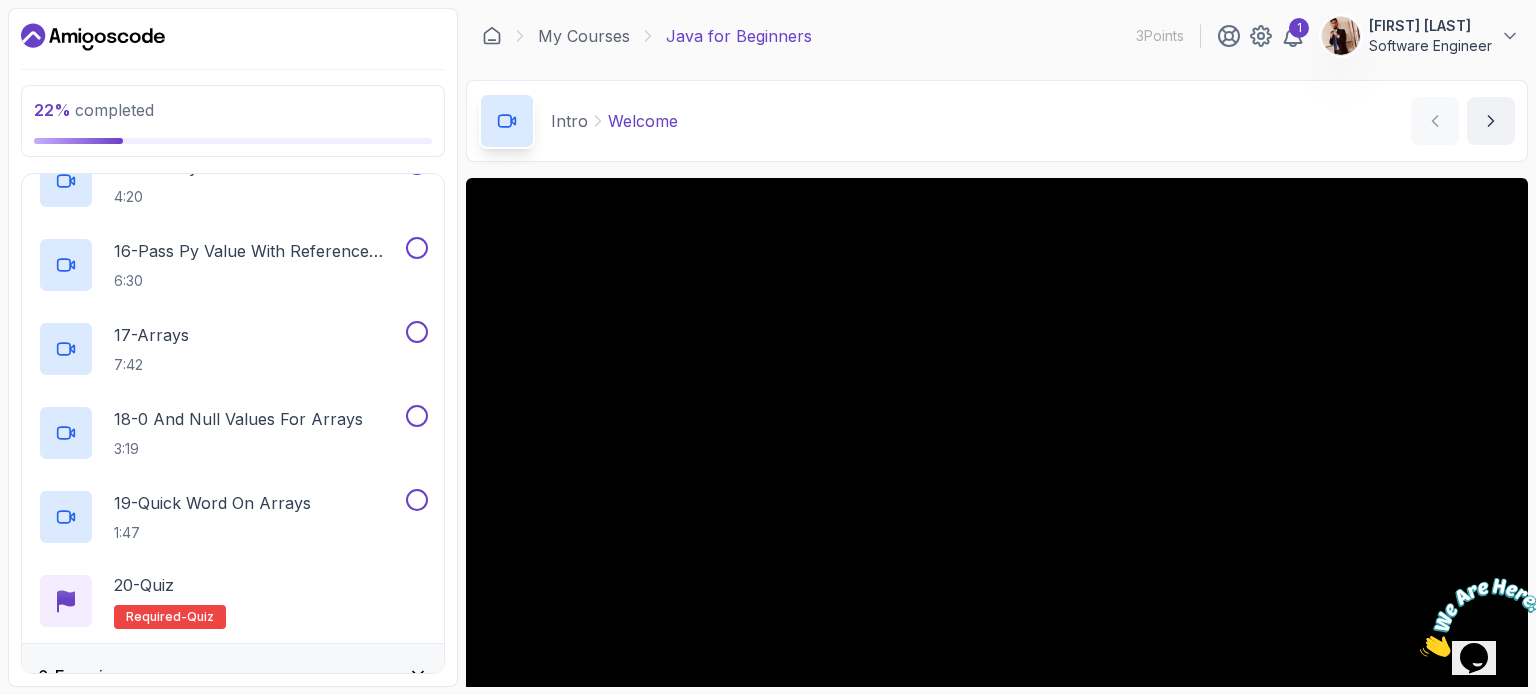scroll, scrollTop: 1632, scrollLeft: 0, axis: vertical 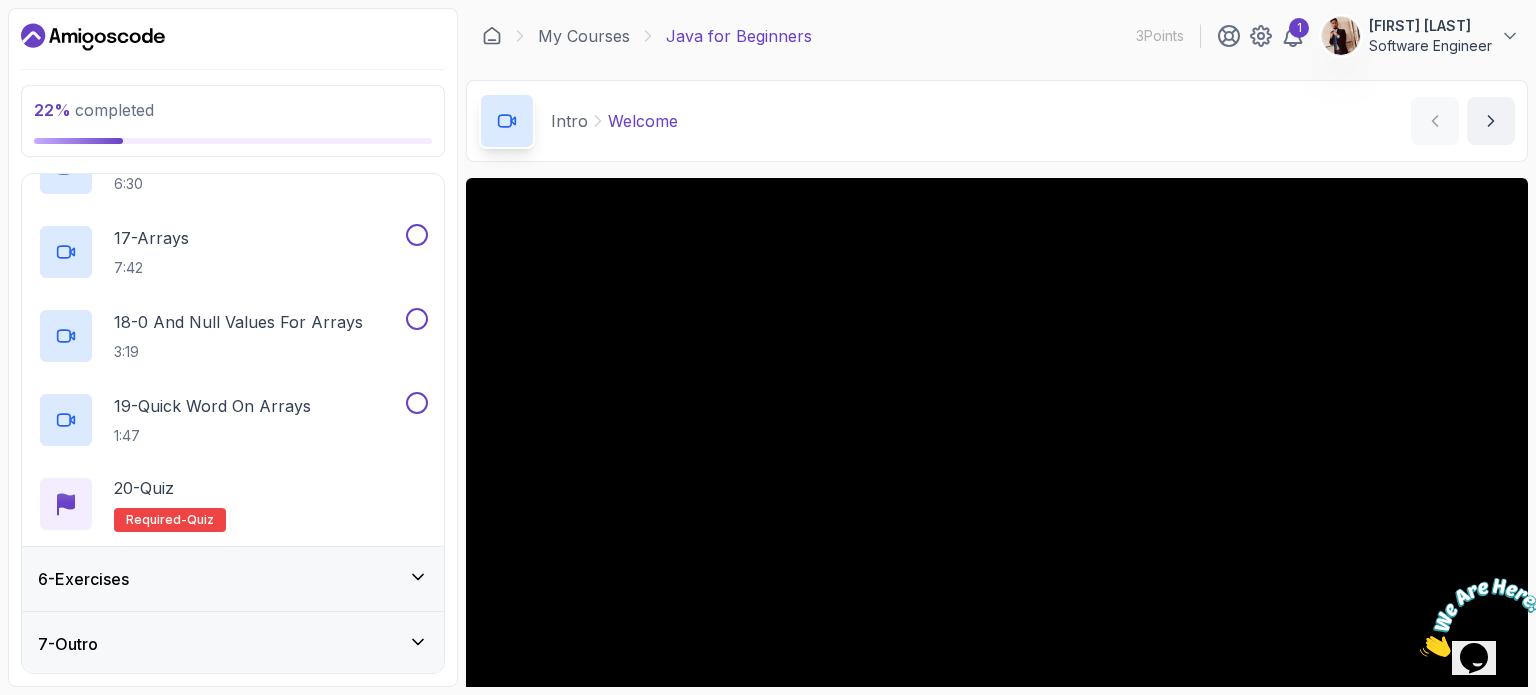 click on "6  -  Exercises" at bounding box center [233, 579] 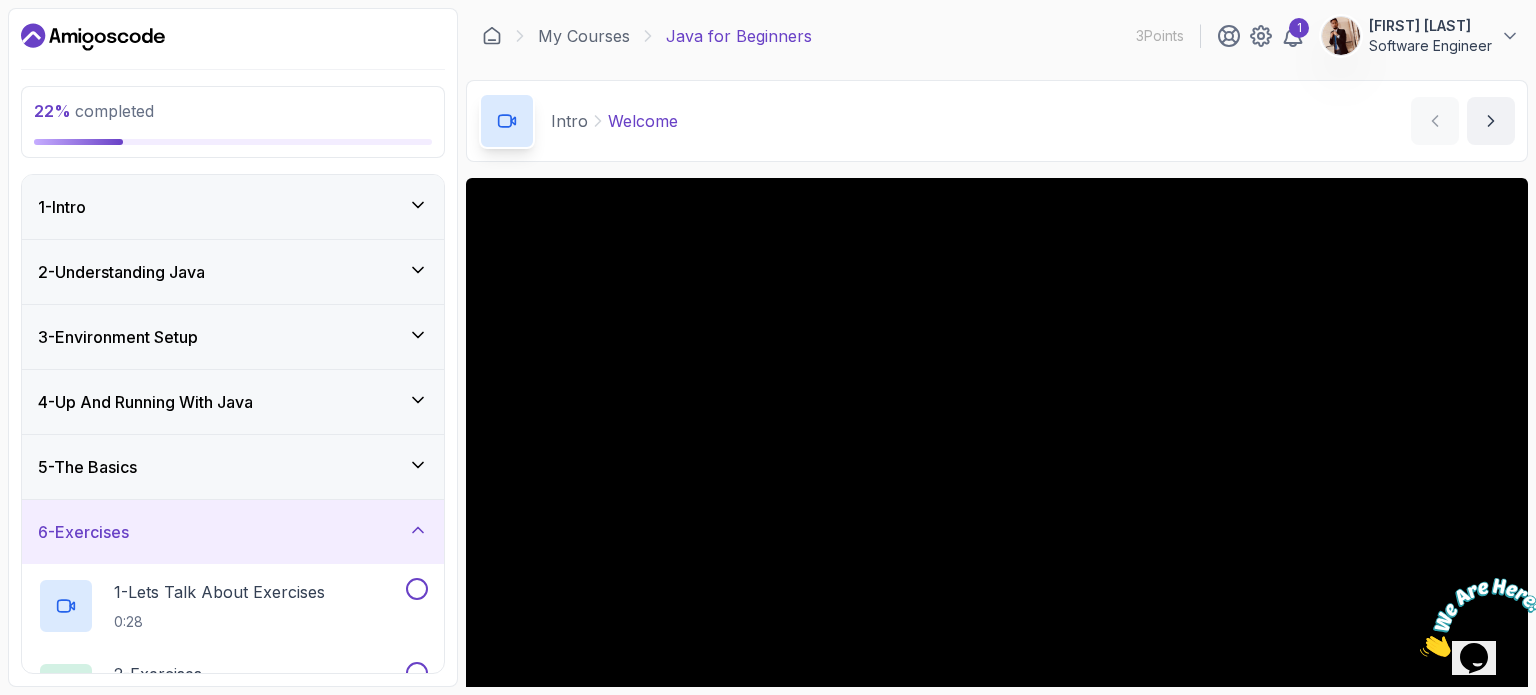 scroll, scrollTop: 120, scrollLeft: 0, axis: vertical 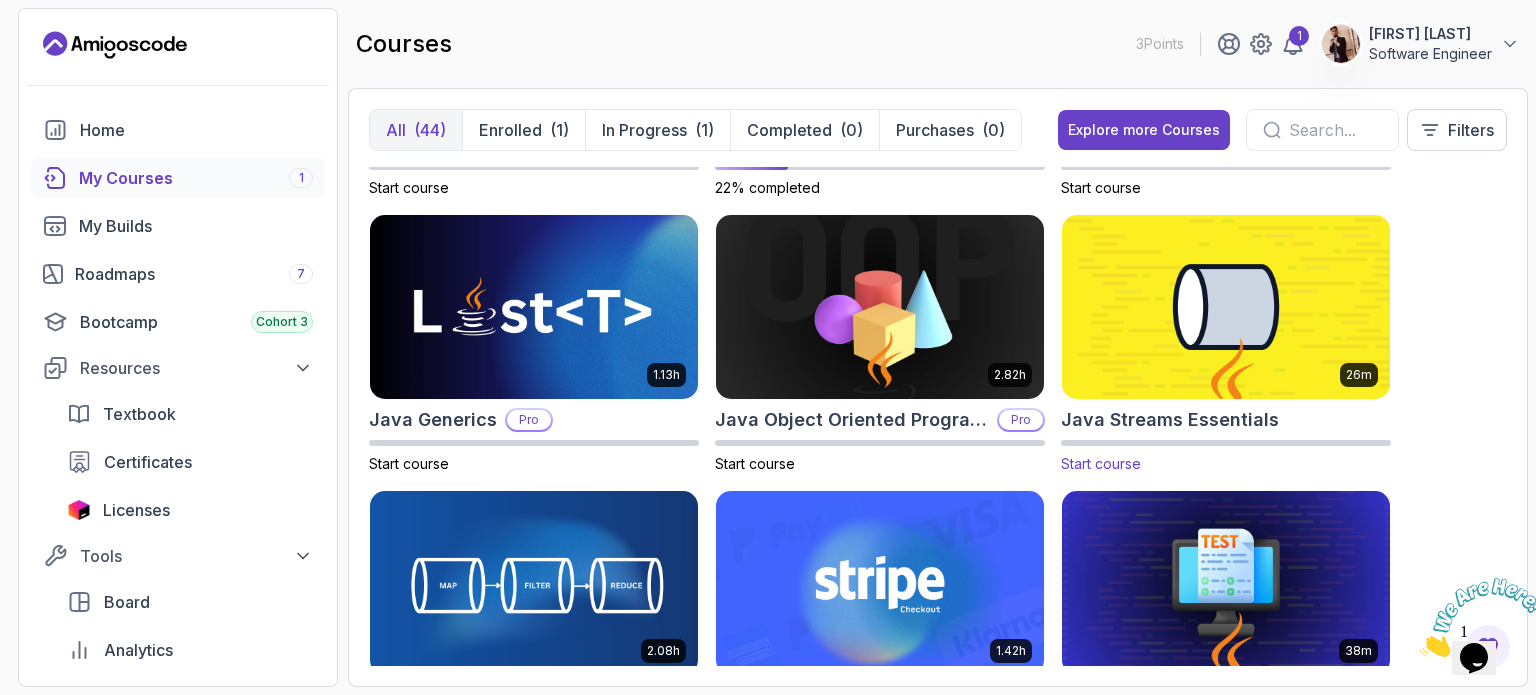 drag, startPoint x: 1095, startPoint y: 464, endPoint x: 1074, endPoint y: 349, distance: 116.901665 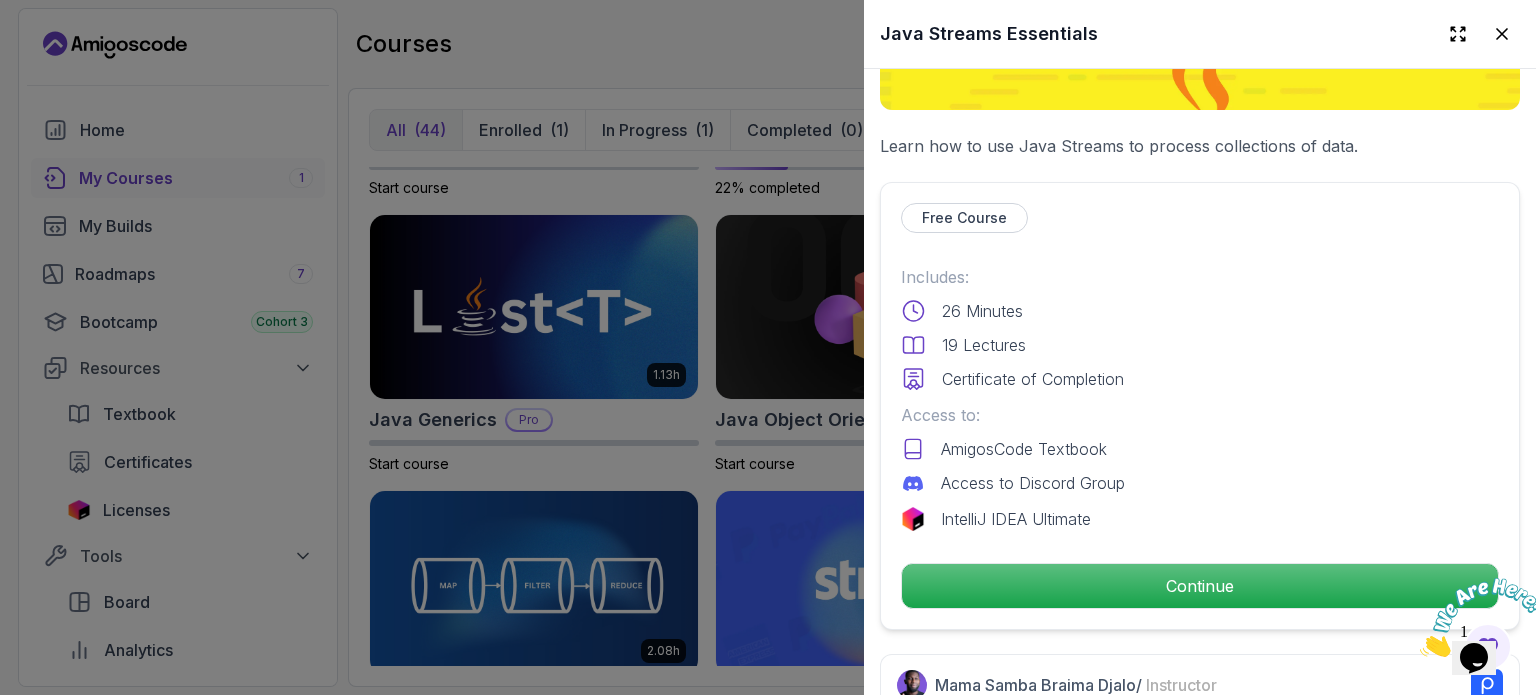 scroll, scrollTop: 346, scrollLeft: 0, axis: vertical 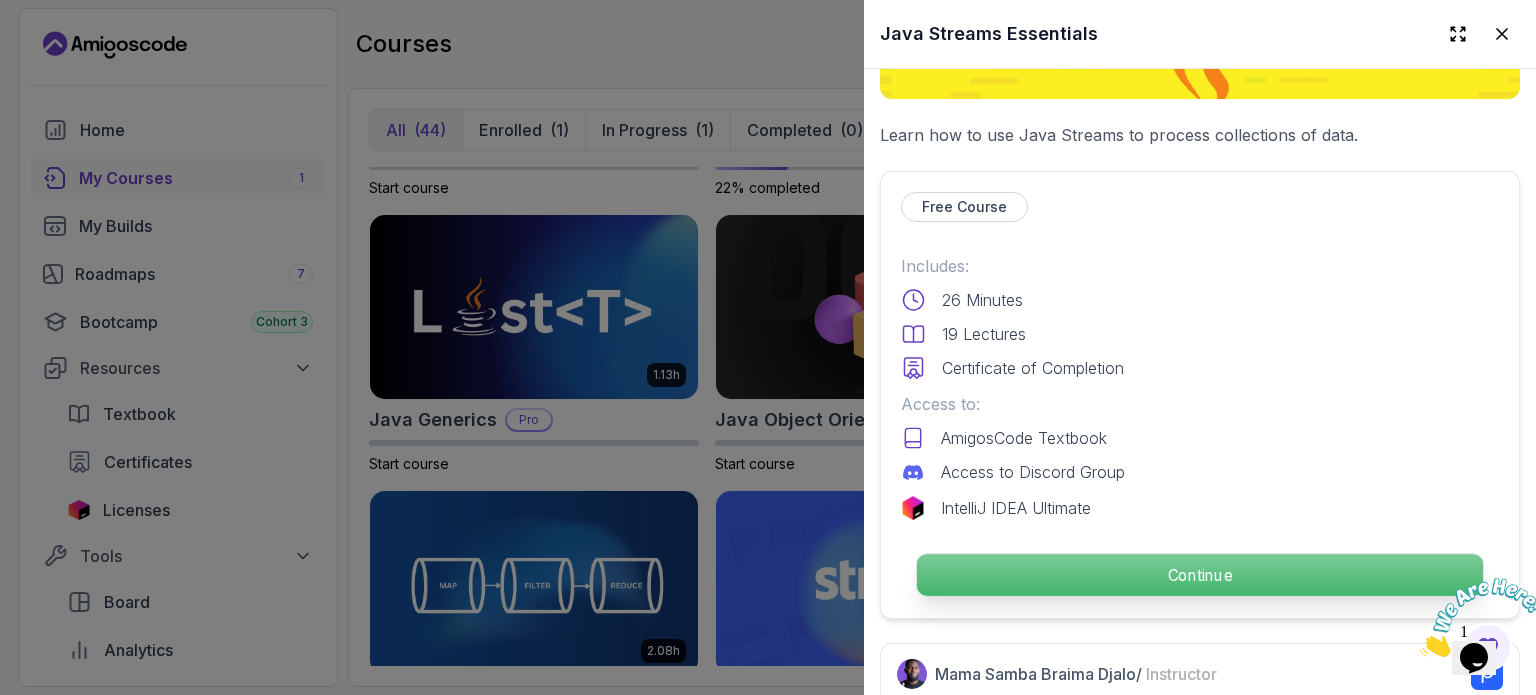 click on "Continue" at bounding box center [1200, 575] 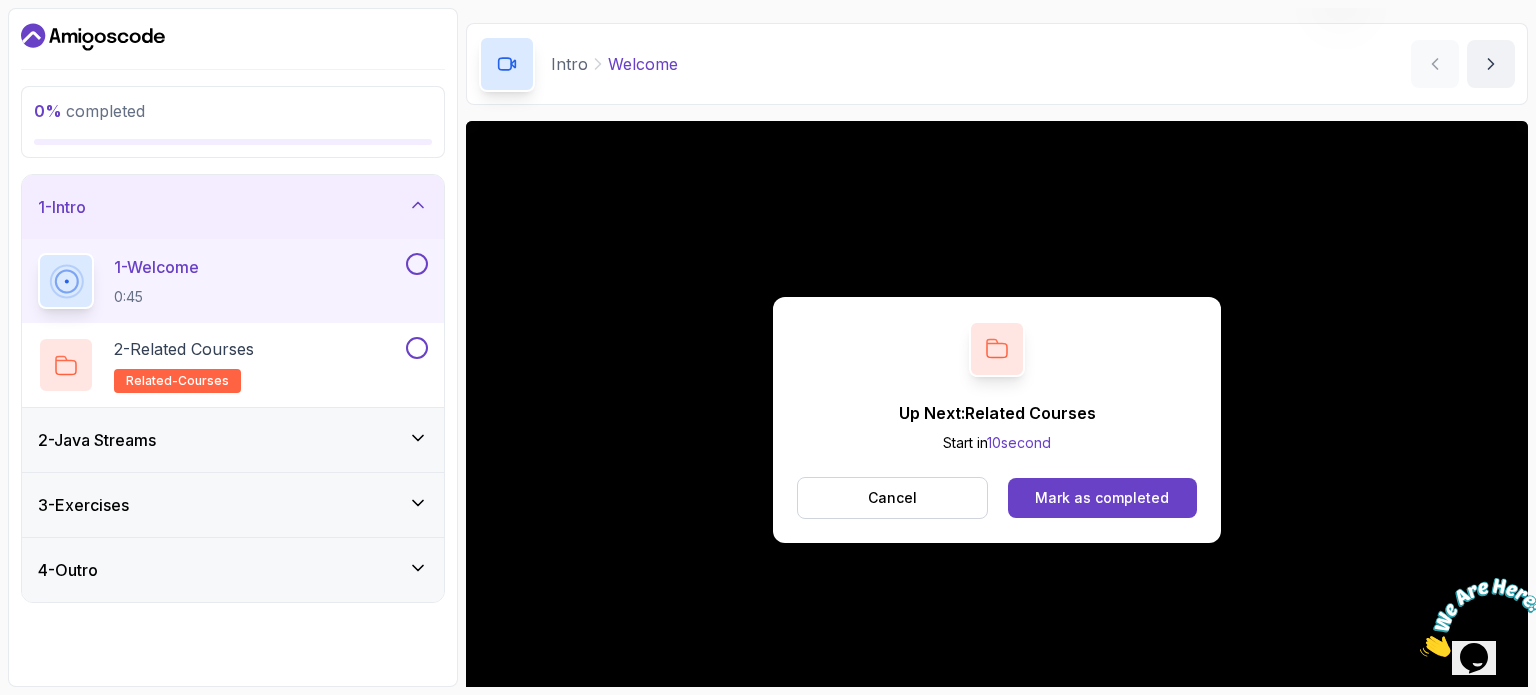 scroll, scrollTop: 184, scrollLeft: 0, axis: vertical 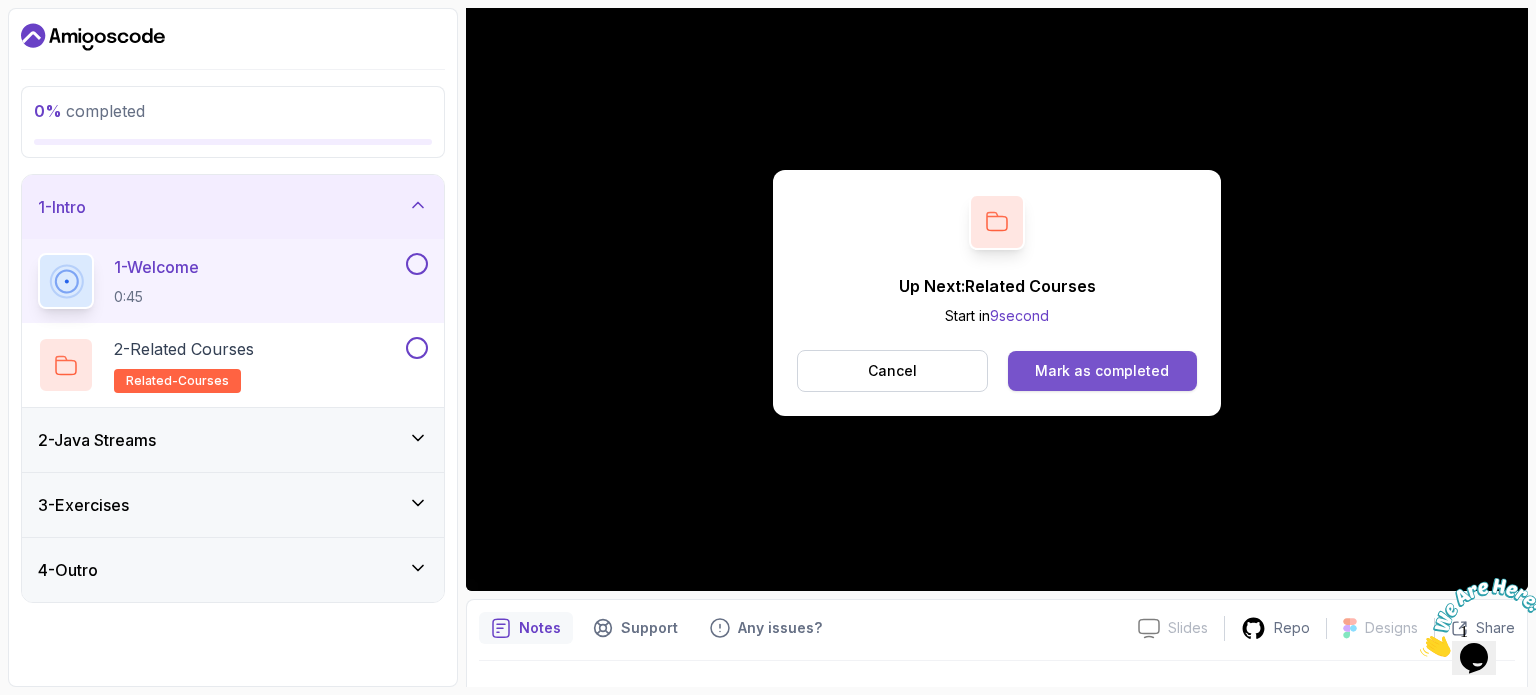 click on "Mark as completed" at bounding box center (1102, 371) 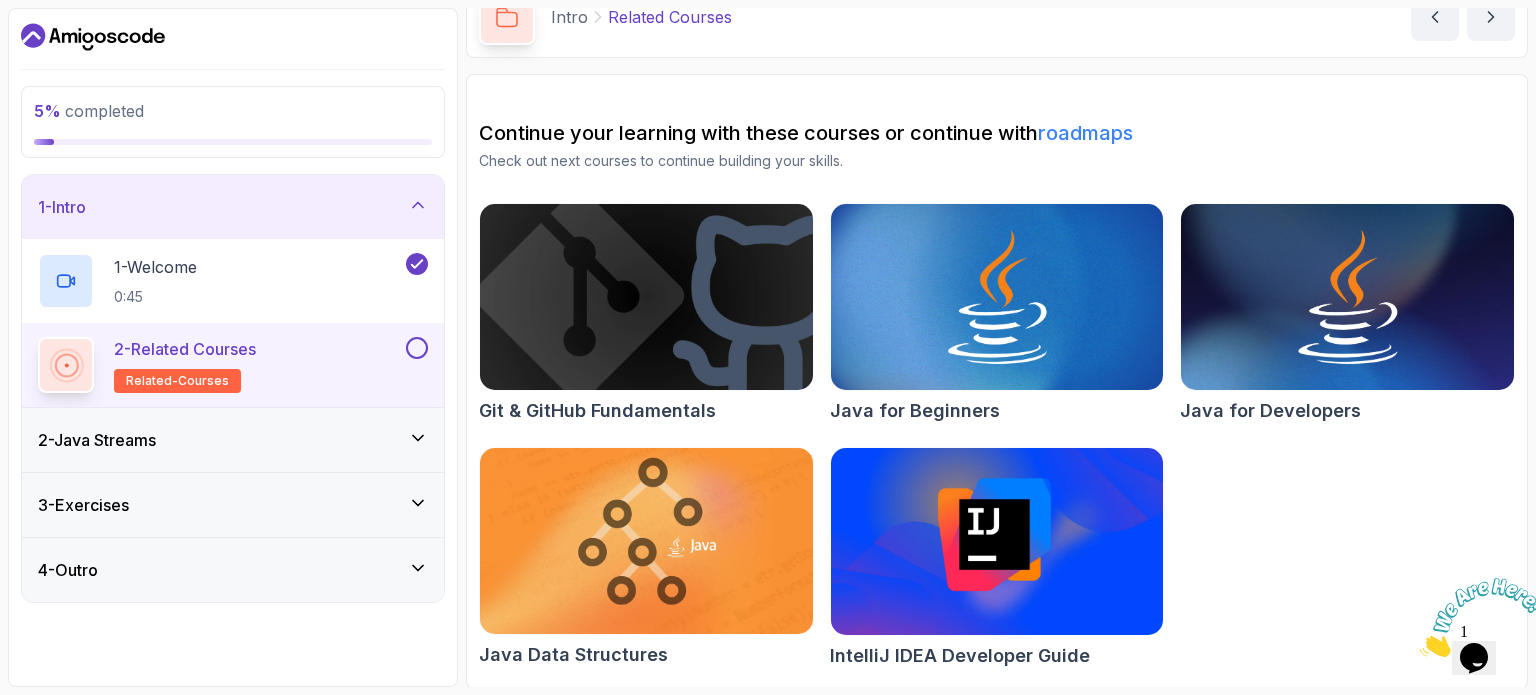 click on "2  -  Java Streams" at bounding box center (233, 440) 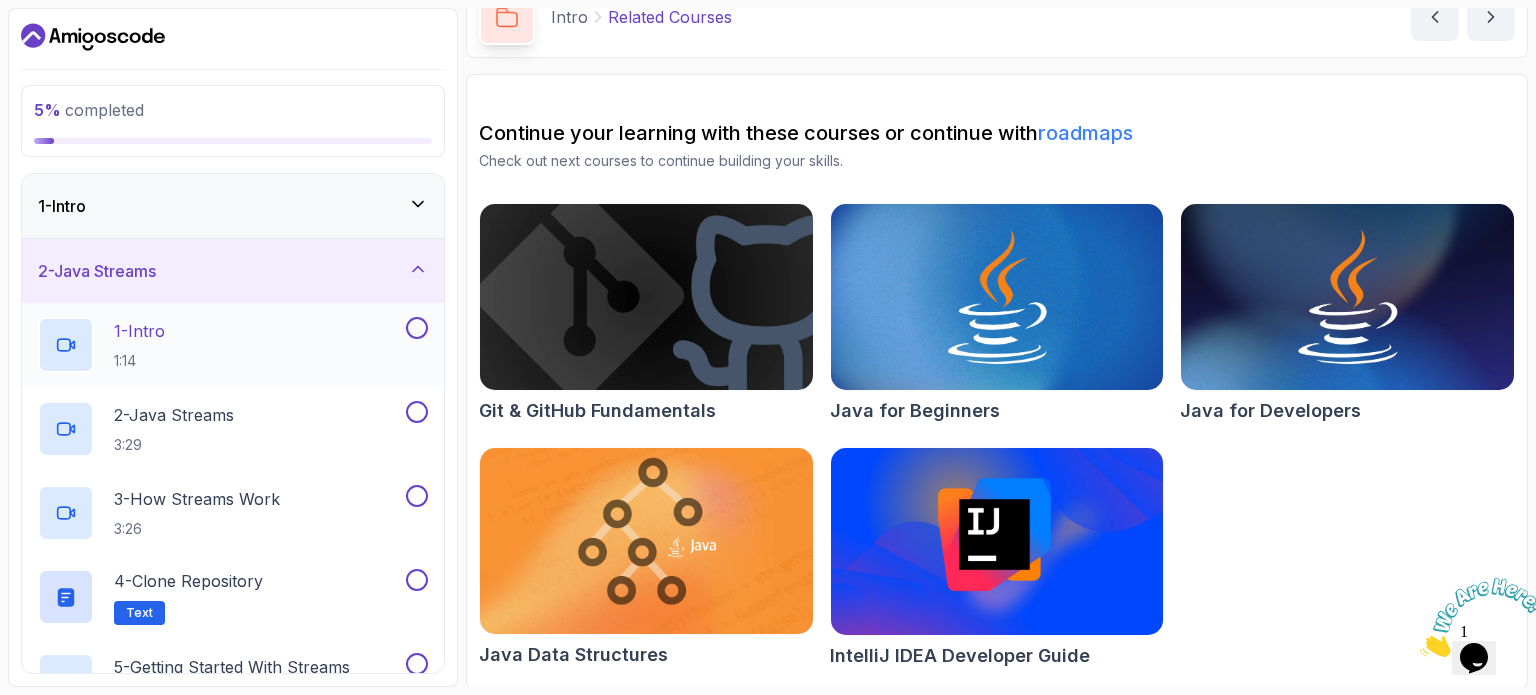click on "1  -  Intro 1:14" at bounding box center (220, 345) 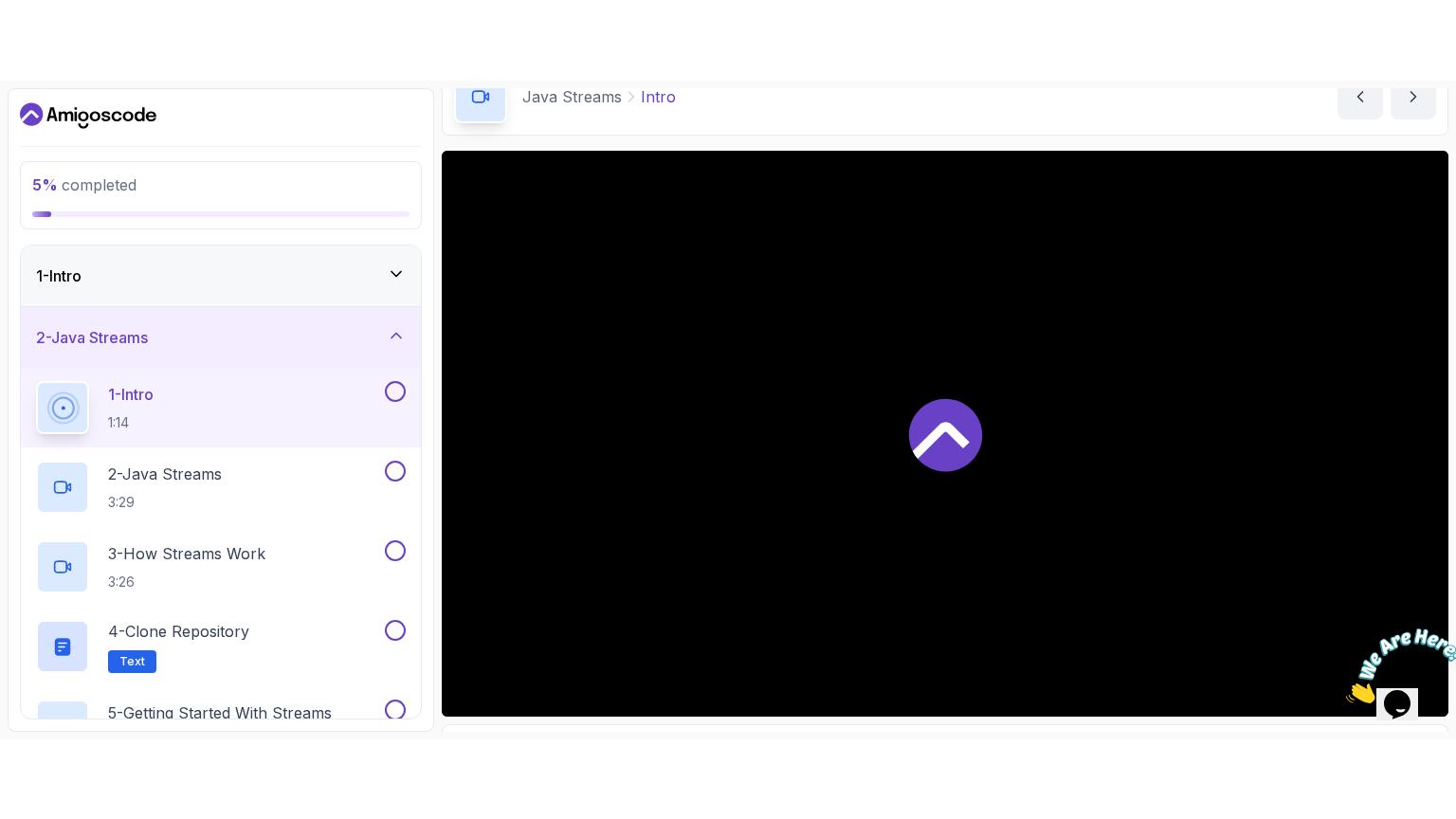 scroll, scrollTop: 100, scrollLeft: 0, axis: vertical 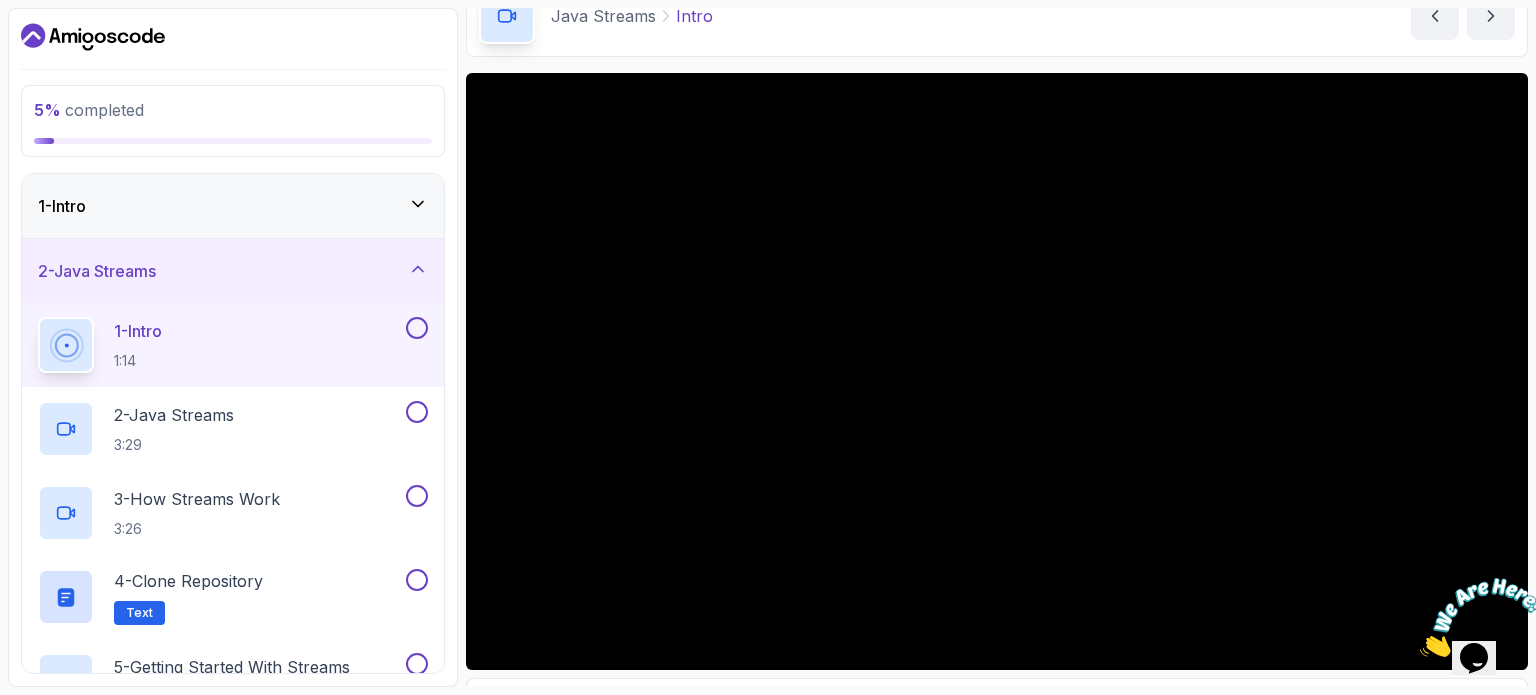 click at bounding box center (1482, 617) 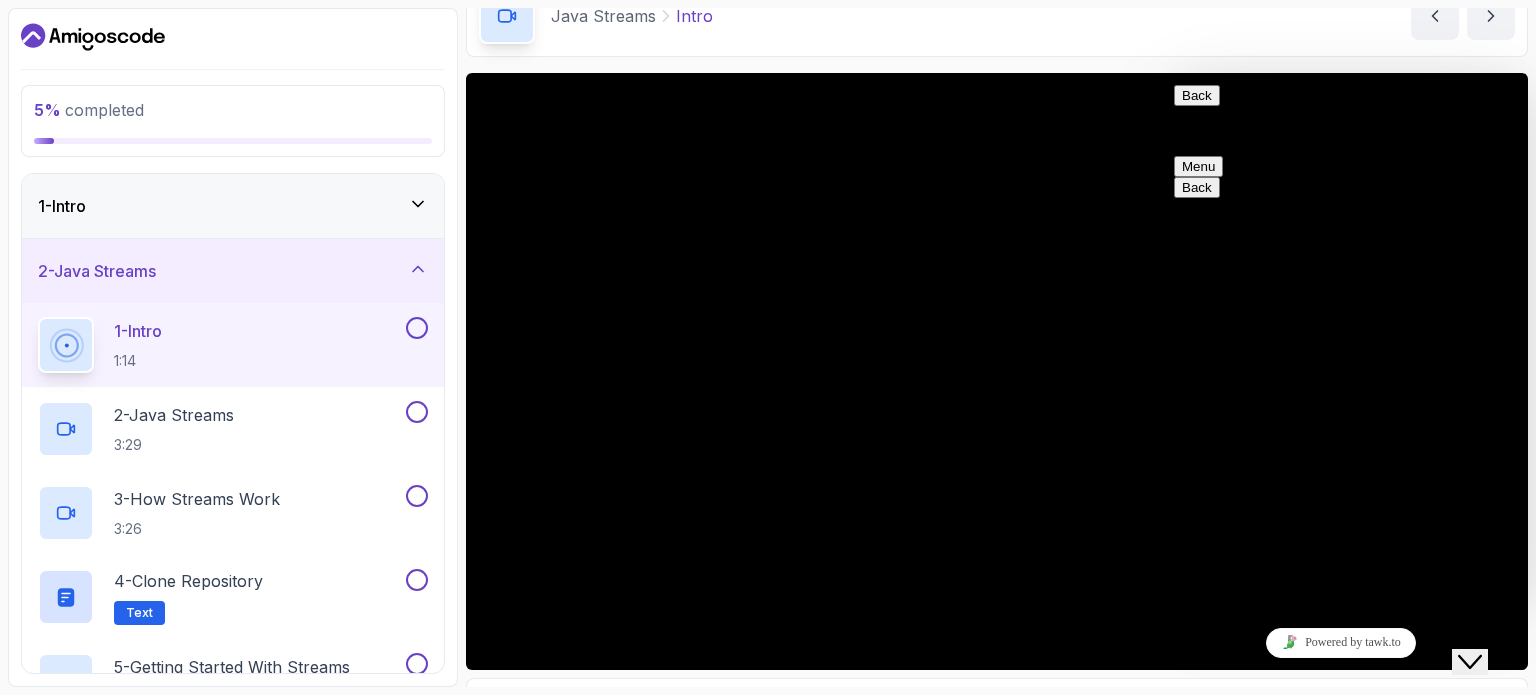 click on "Close Chat This icon closes the chat window." 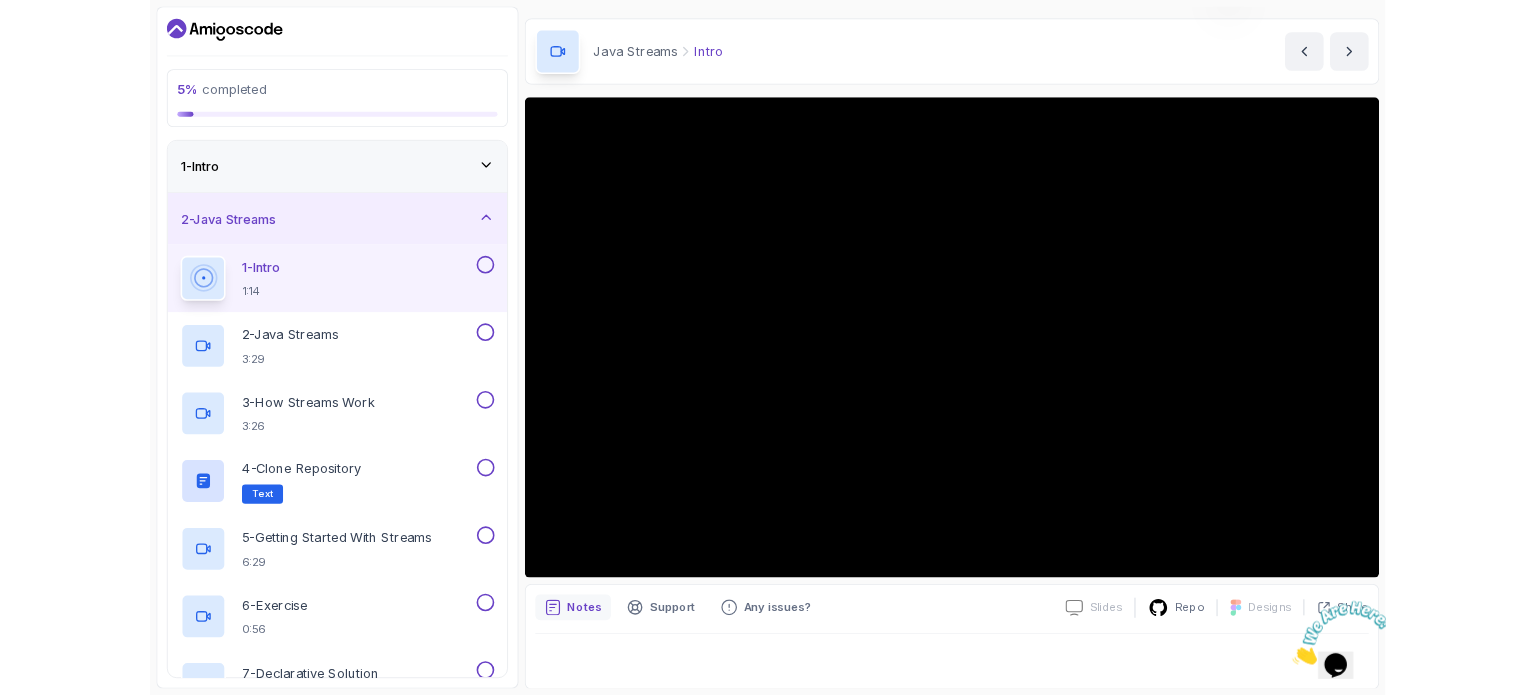 scroll, scrollTop: 105, scrollLeft: 0, axis: vertical 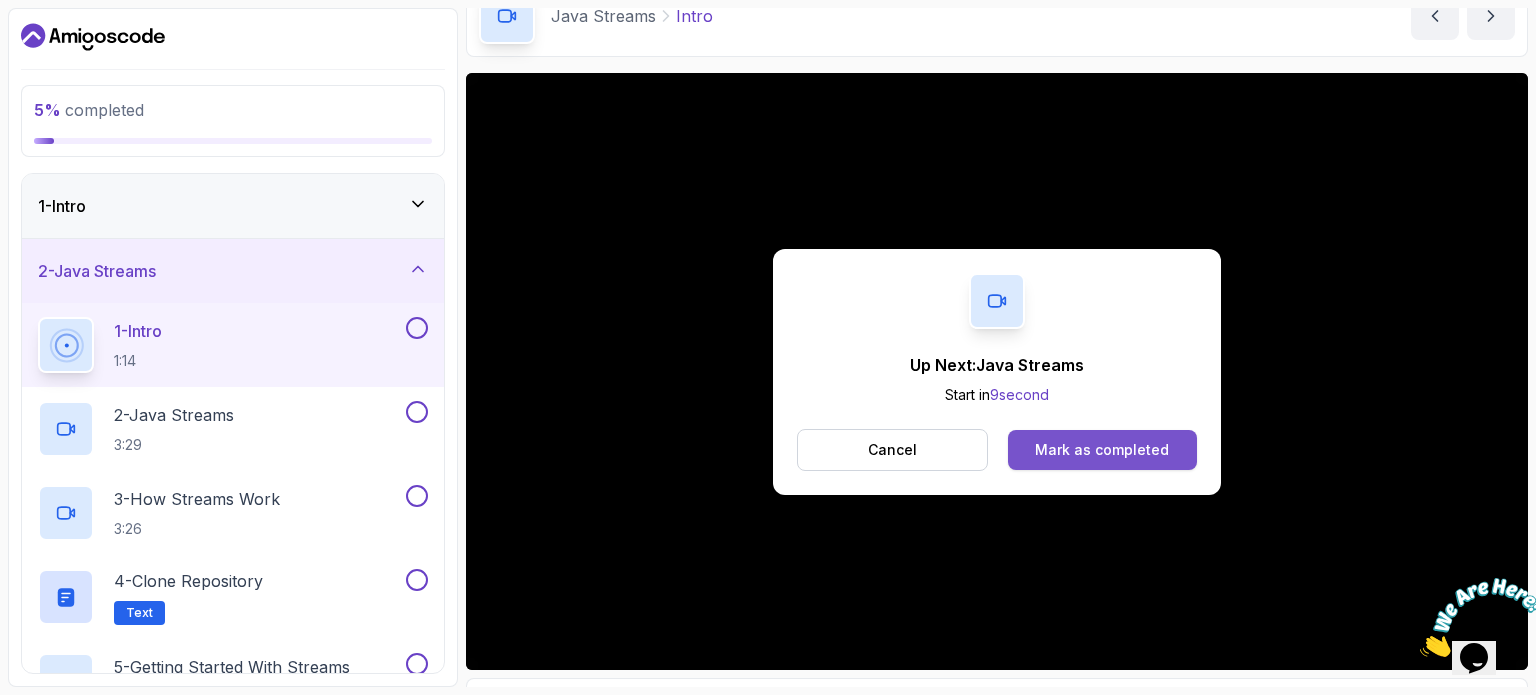 click on "Mark as completed" at bounding box center [1102, 450] 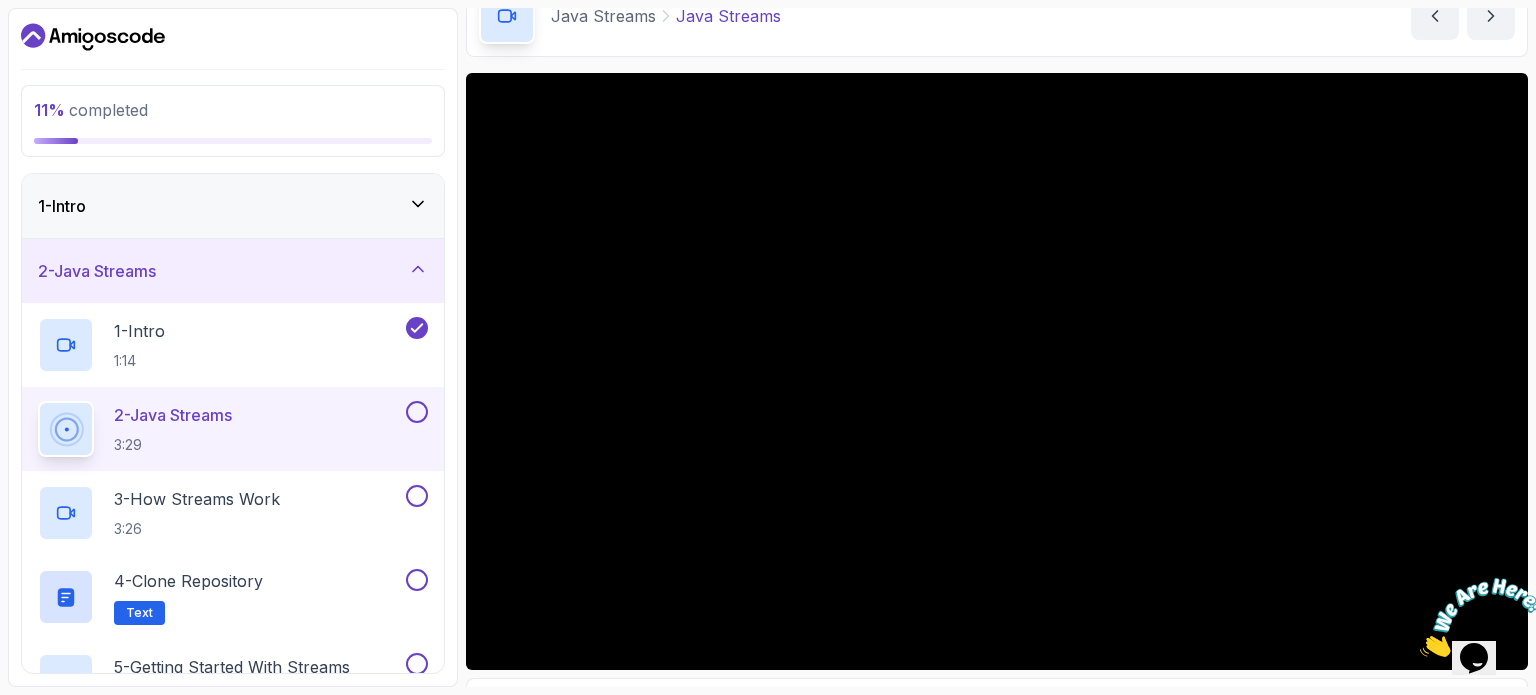 click at bounding box center (1420, 651) 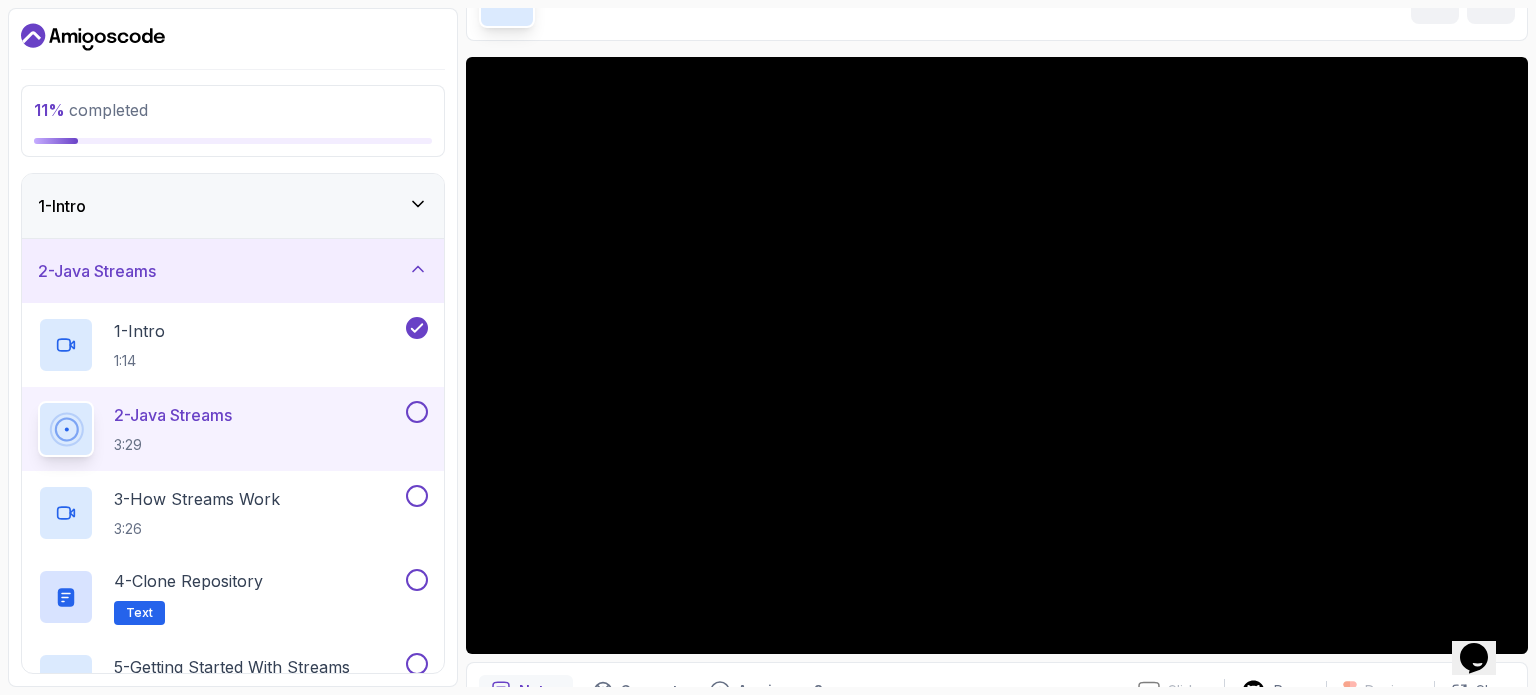 scroll, scrollTop: 57, scrollLeft: 0, axis: vertical 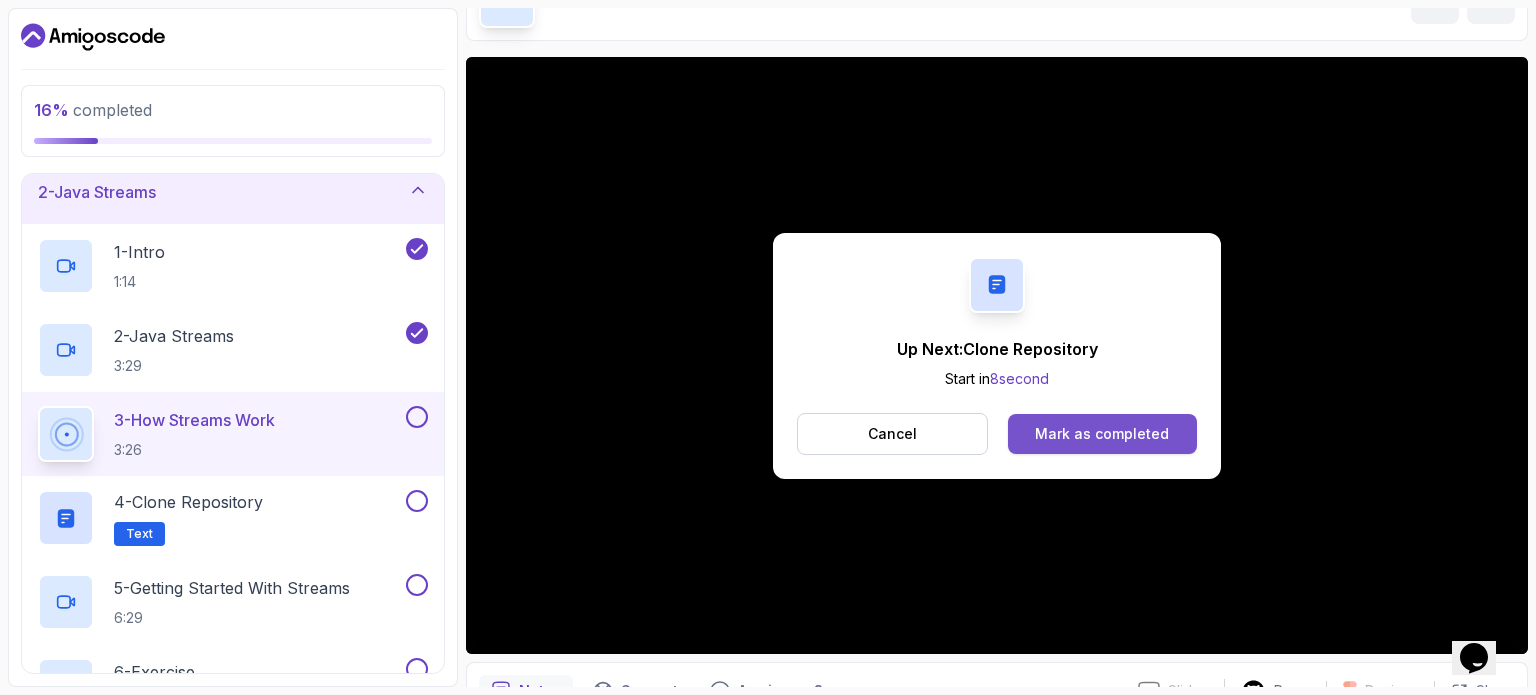 click on "Mark as completed" at bounding box center (1102, 434) 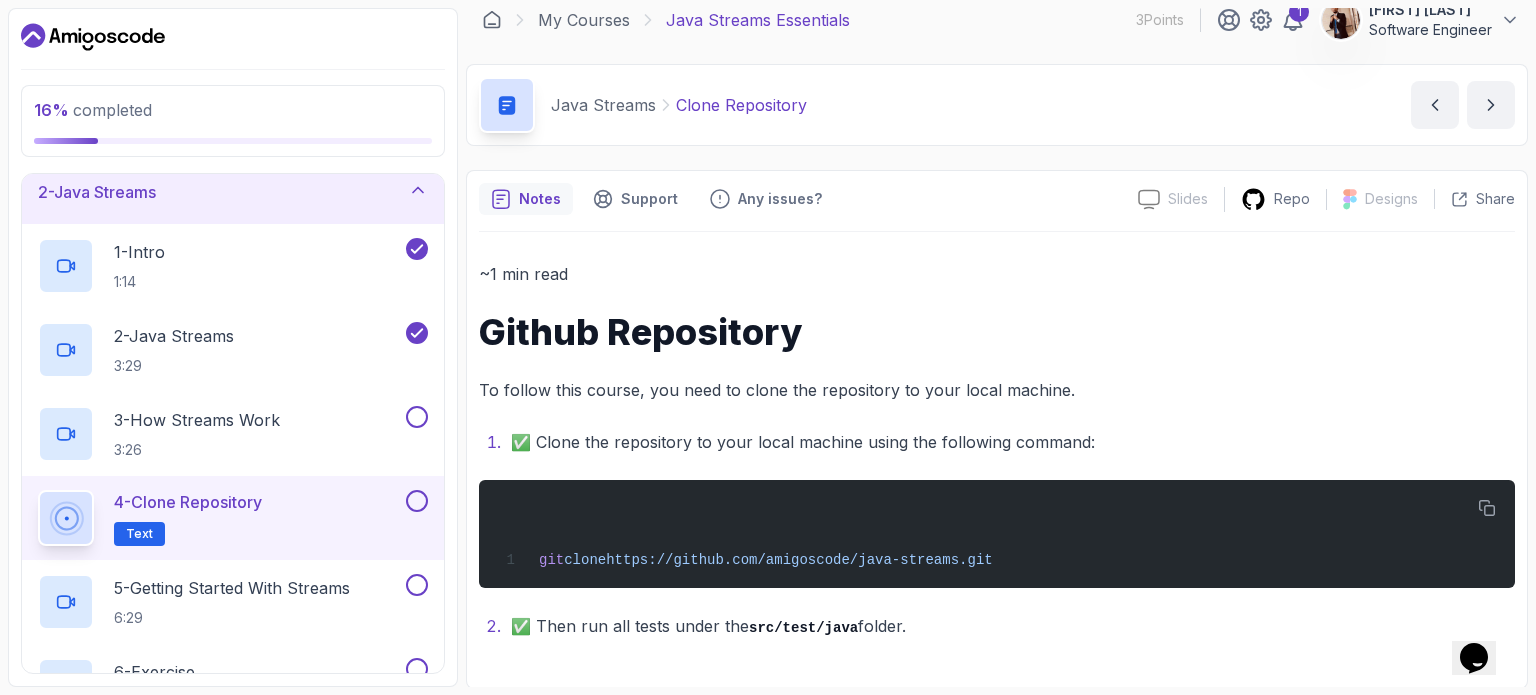 scroll, scrollTop: 8, scrollLeft: 0, axis: vertical 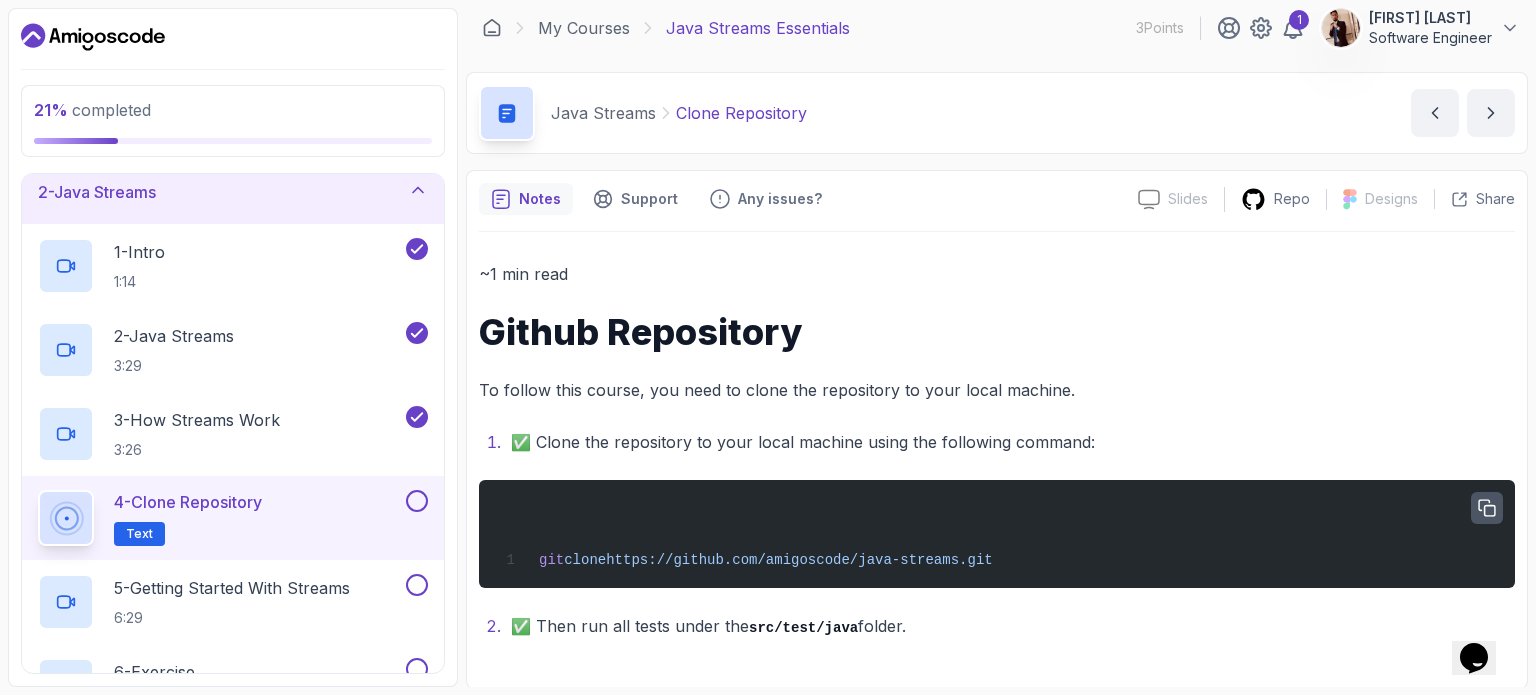 click at bounding box center [1487, 508] 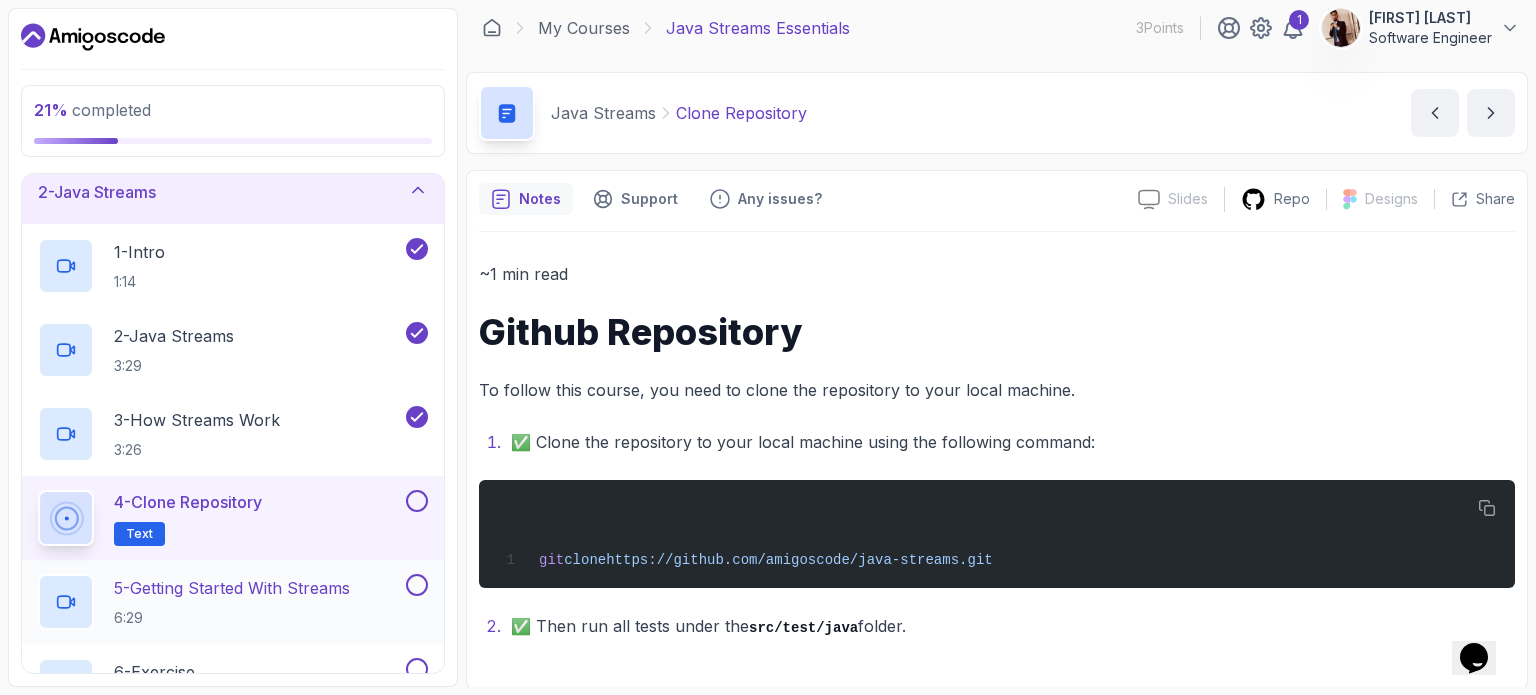 click on "5  -  Getting Started With Streams" at bounding box center (232, 588) 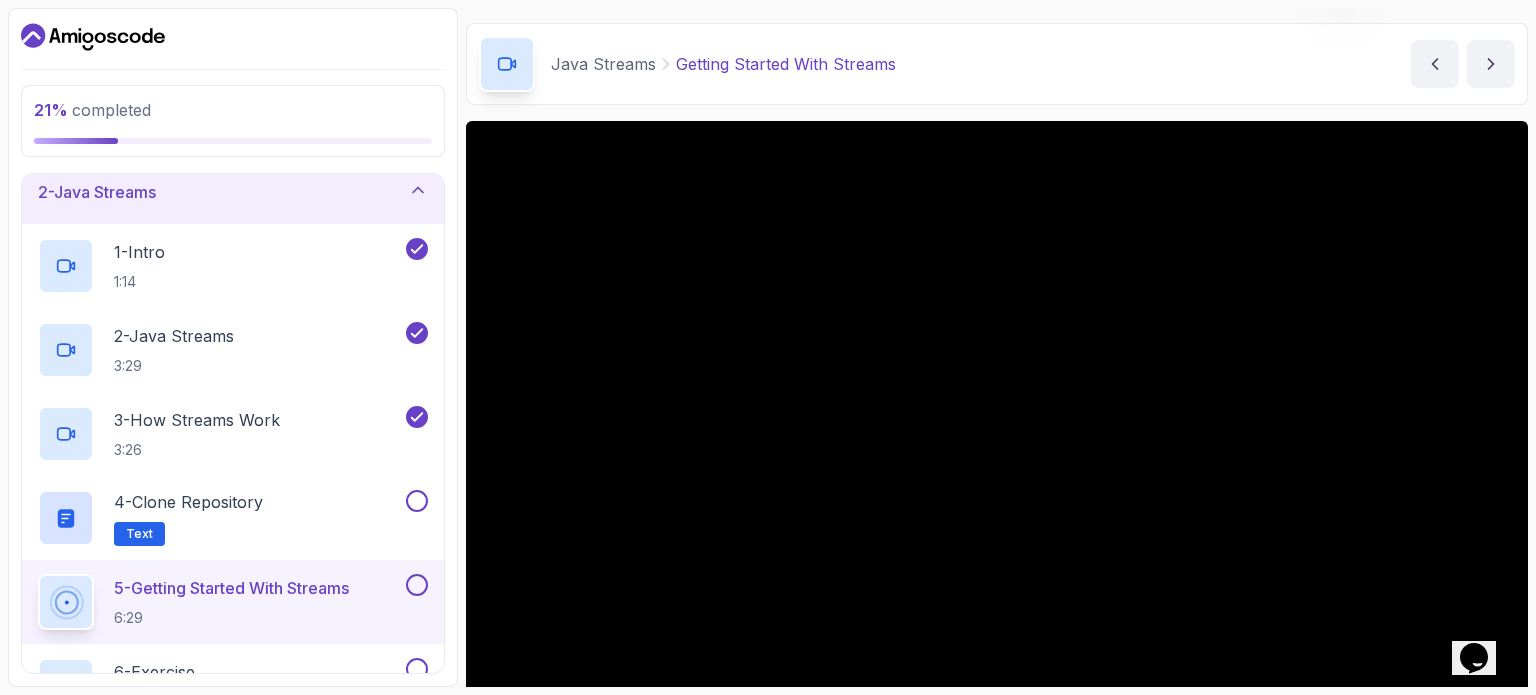 scroll, scrollTop: 188, scrollLeft: 0, axis: vertical 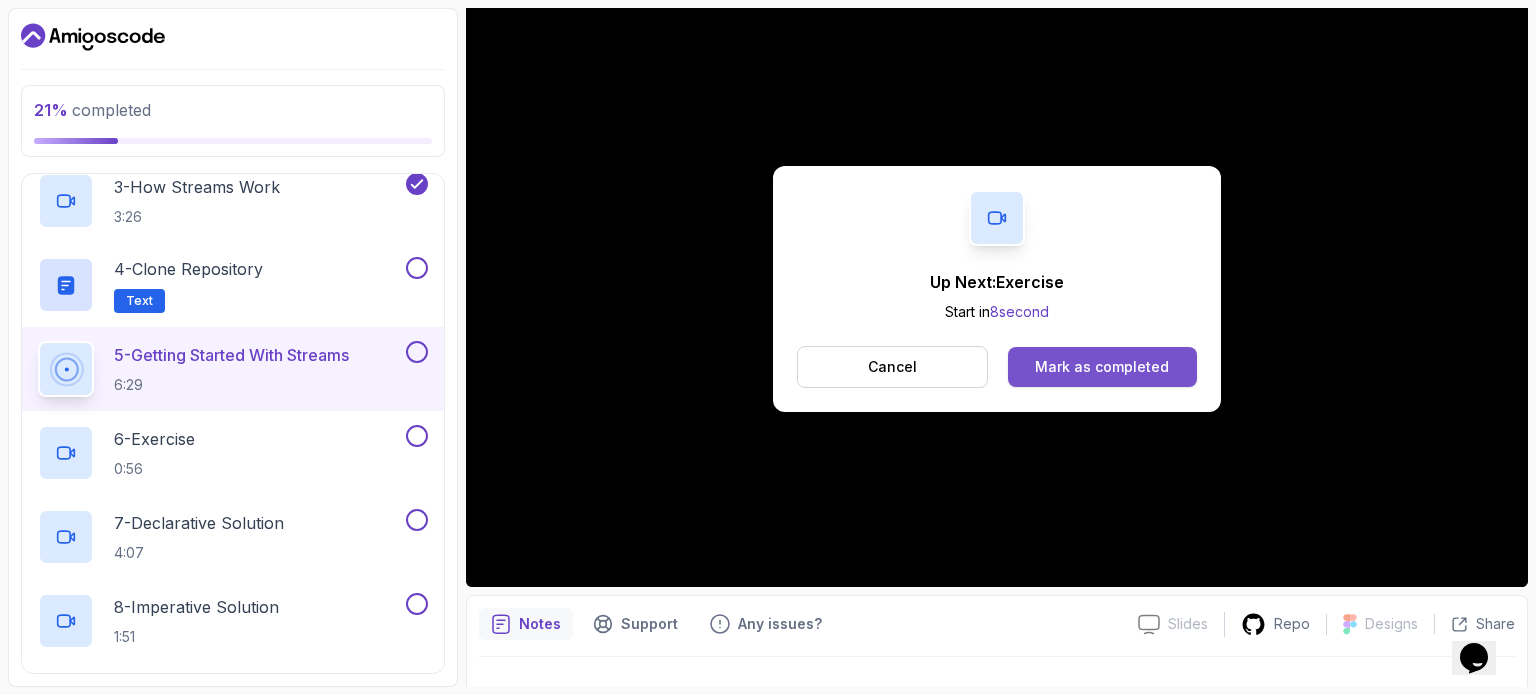 click on "Mark as completed" at bounding box center (1102, 367) 